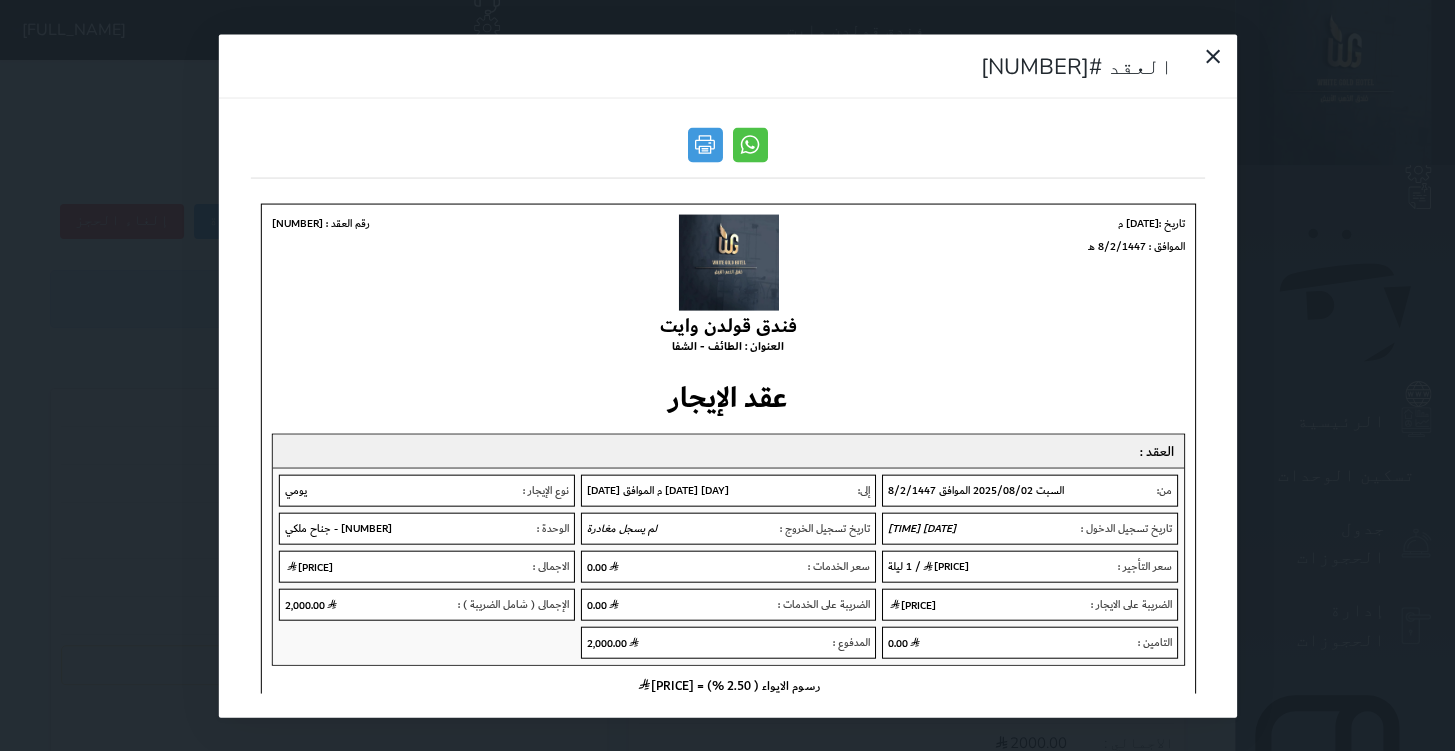 scroll, scrollTop: 0, scrollLeft: 0, axis: both 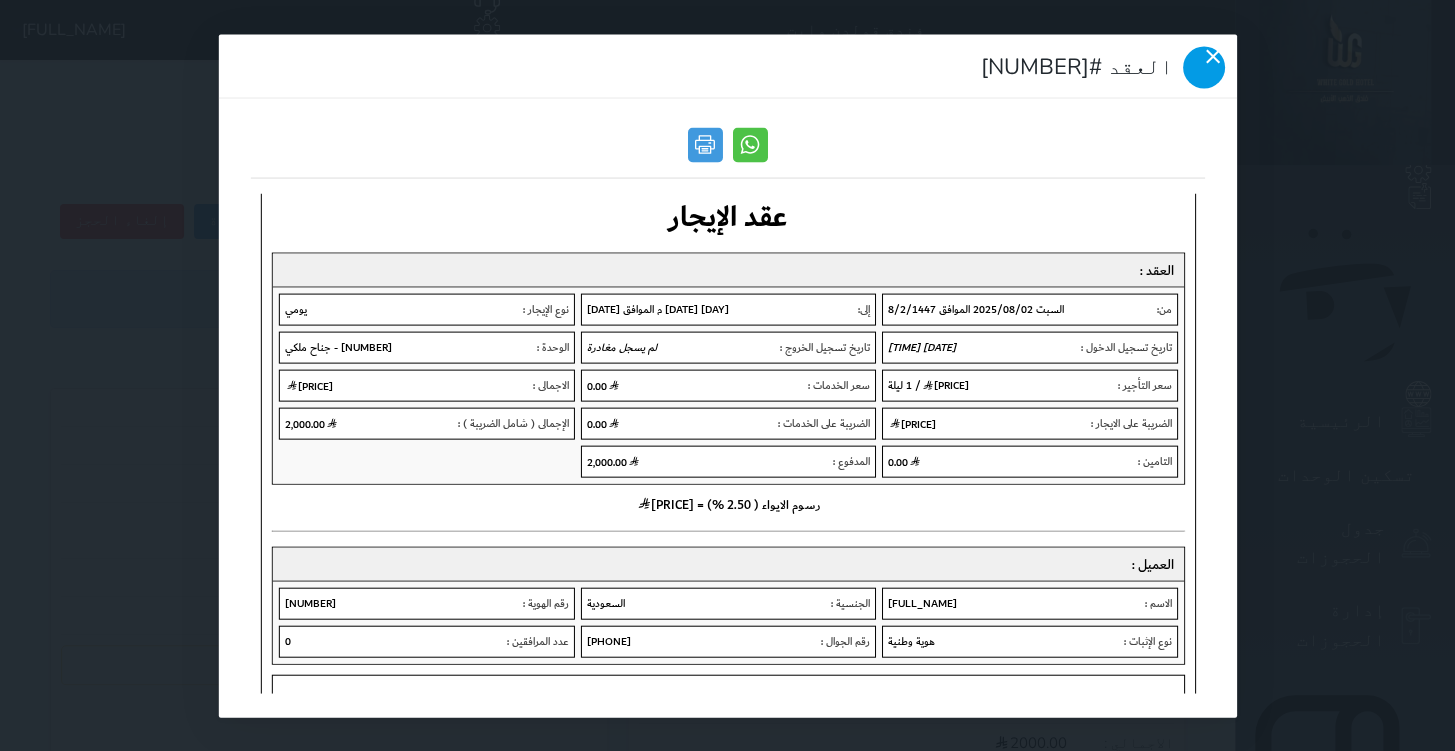 click 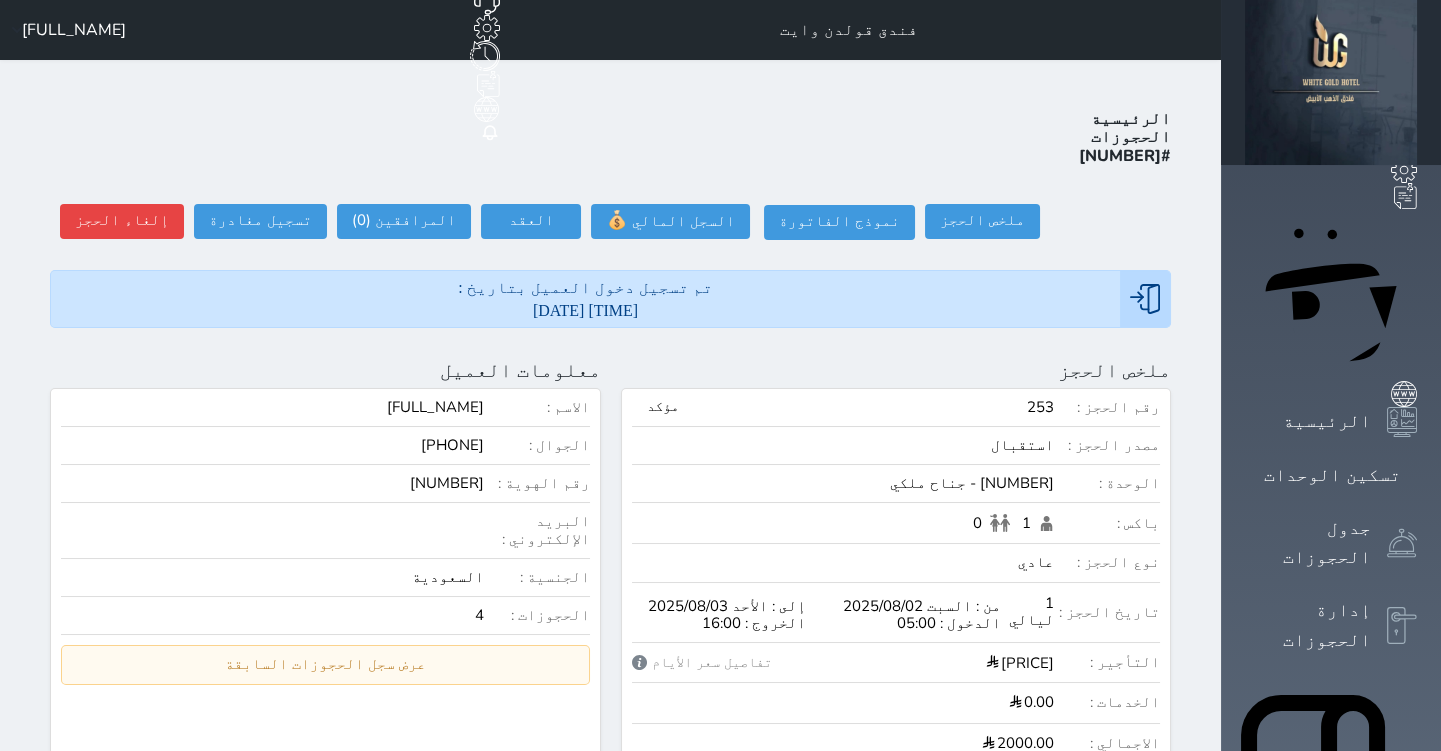 scroll, scrollTop: 0, scrollLeft: 0, axis: both 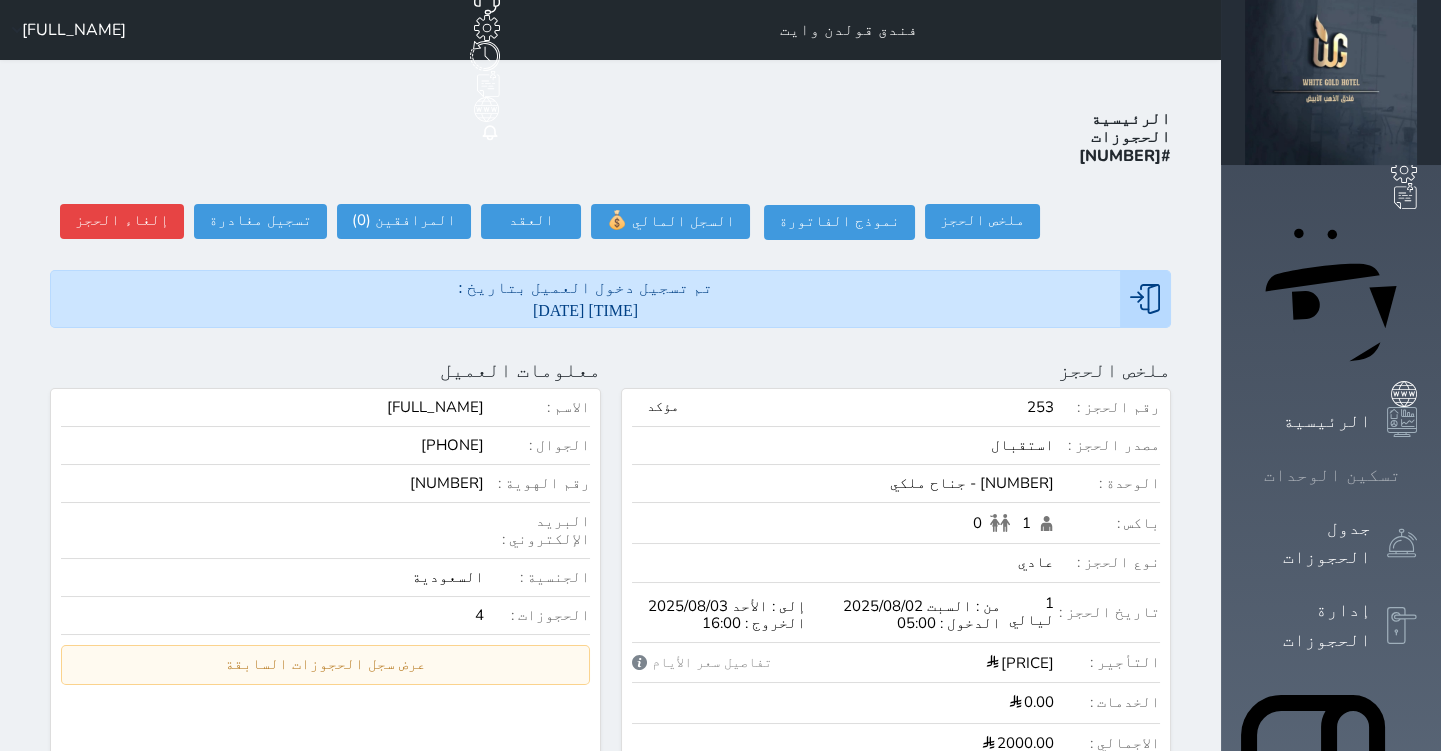 click on "تسكين الوحدات" at bounding box center [1332, 475] 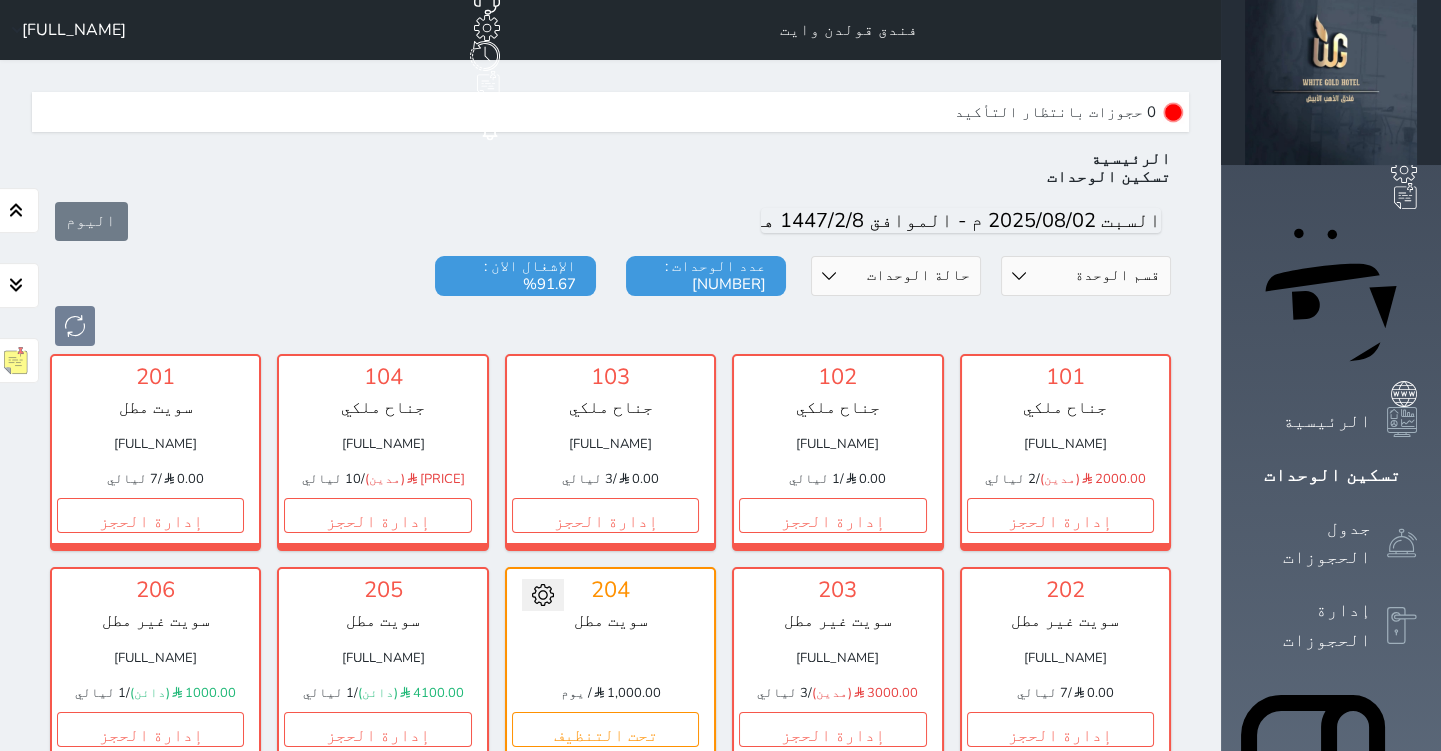 scroll, scrollTop: 60, scrollLeft: 0, axis: vertical 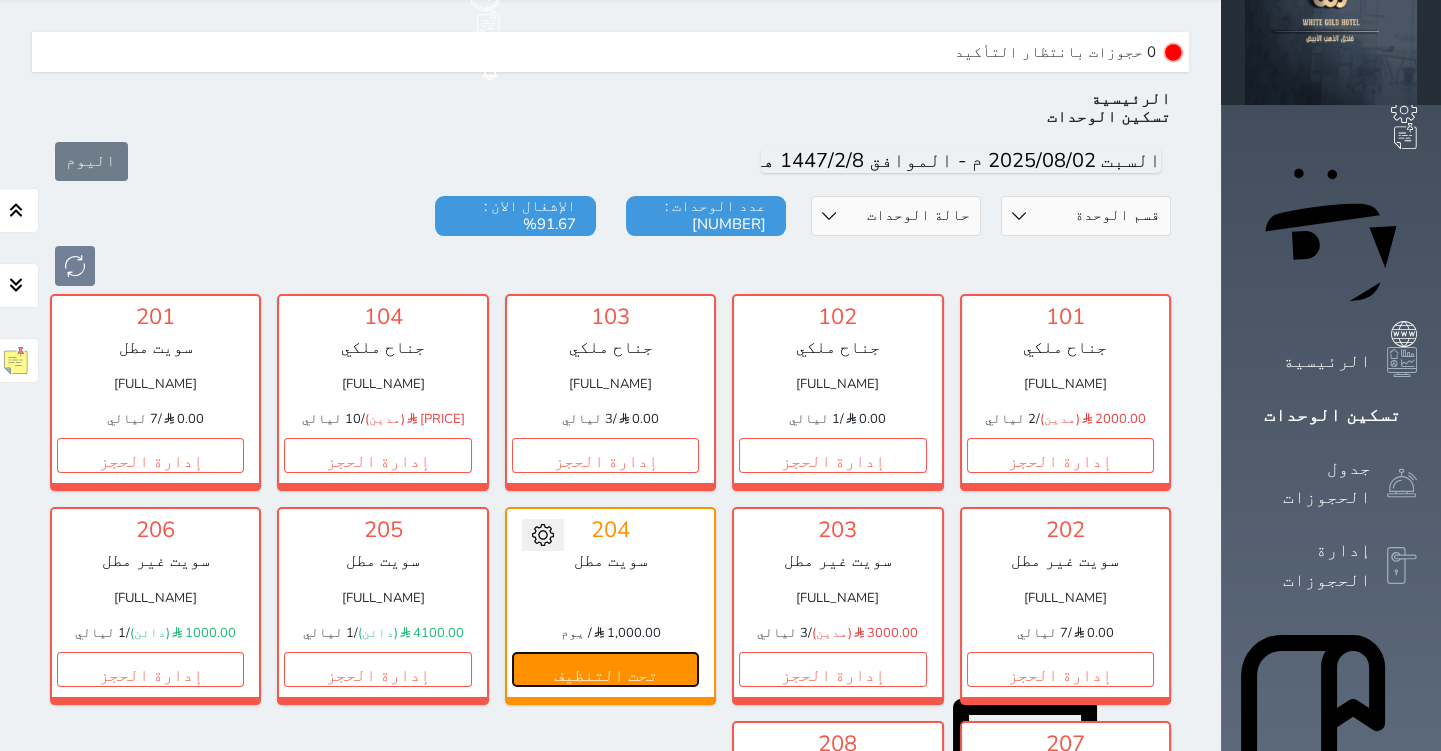 click on "تحت التنظيف" at bounding box center [605, 669] 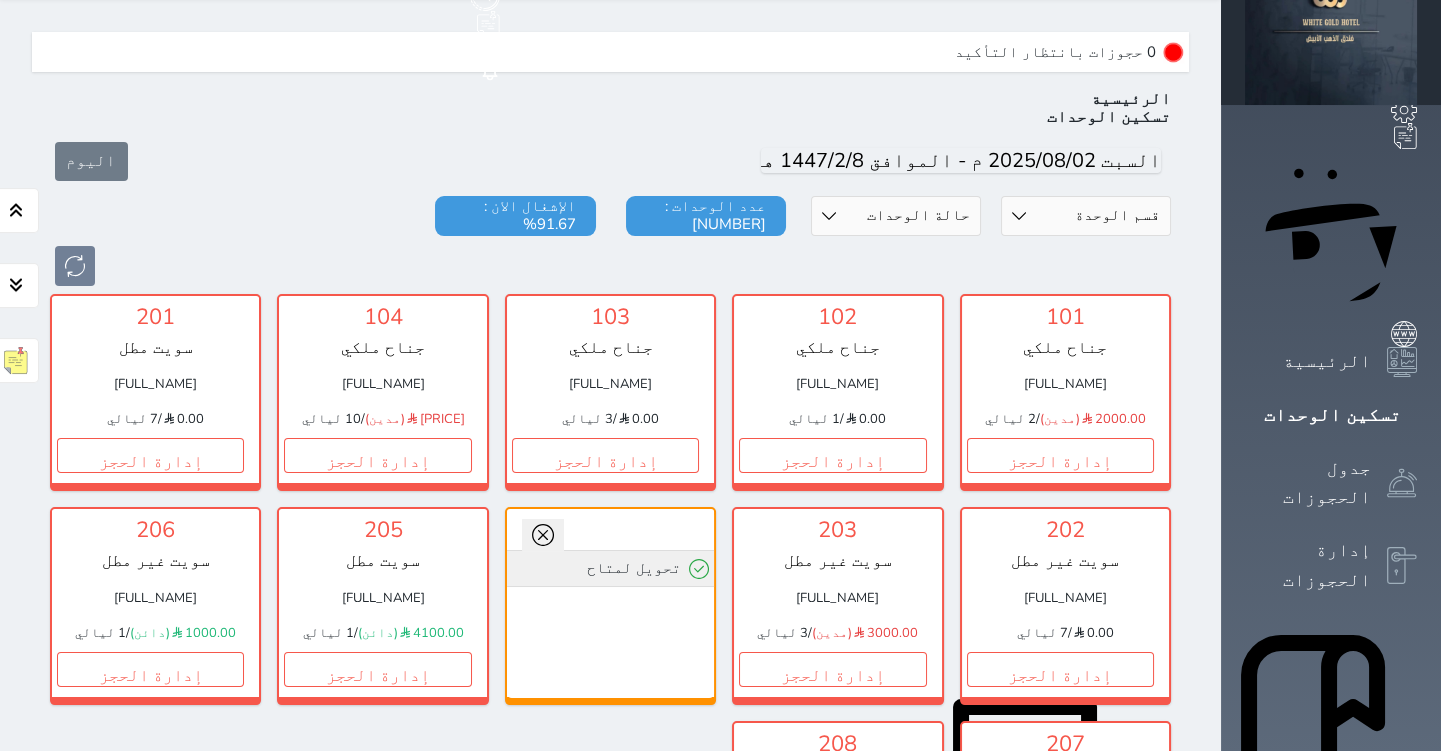 click on "تحويل لمتاح" at bounding box center (610, 568) 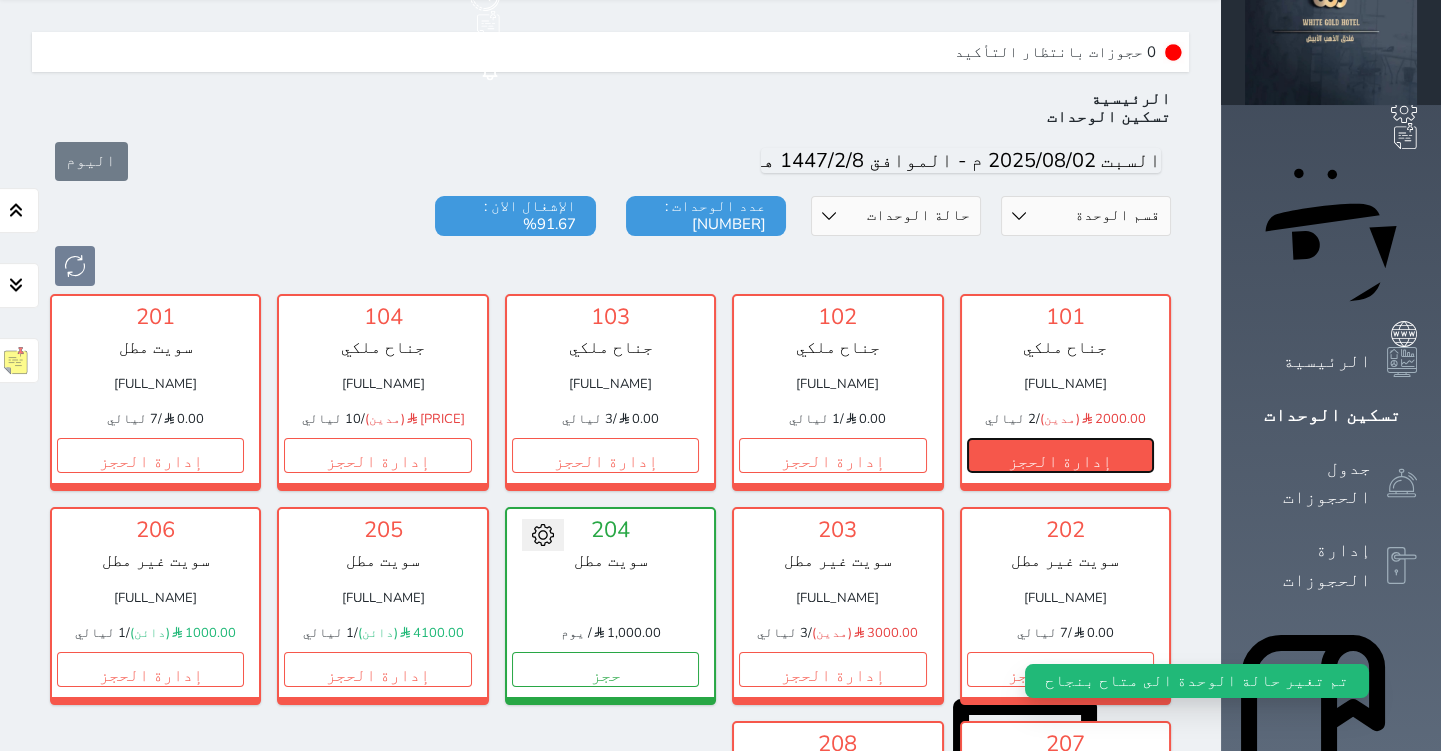 click on "إدارة الحجز" at bounding box center (1060, 455) 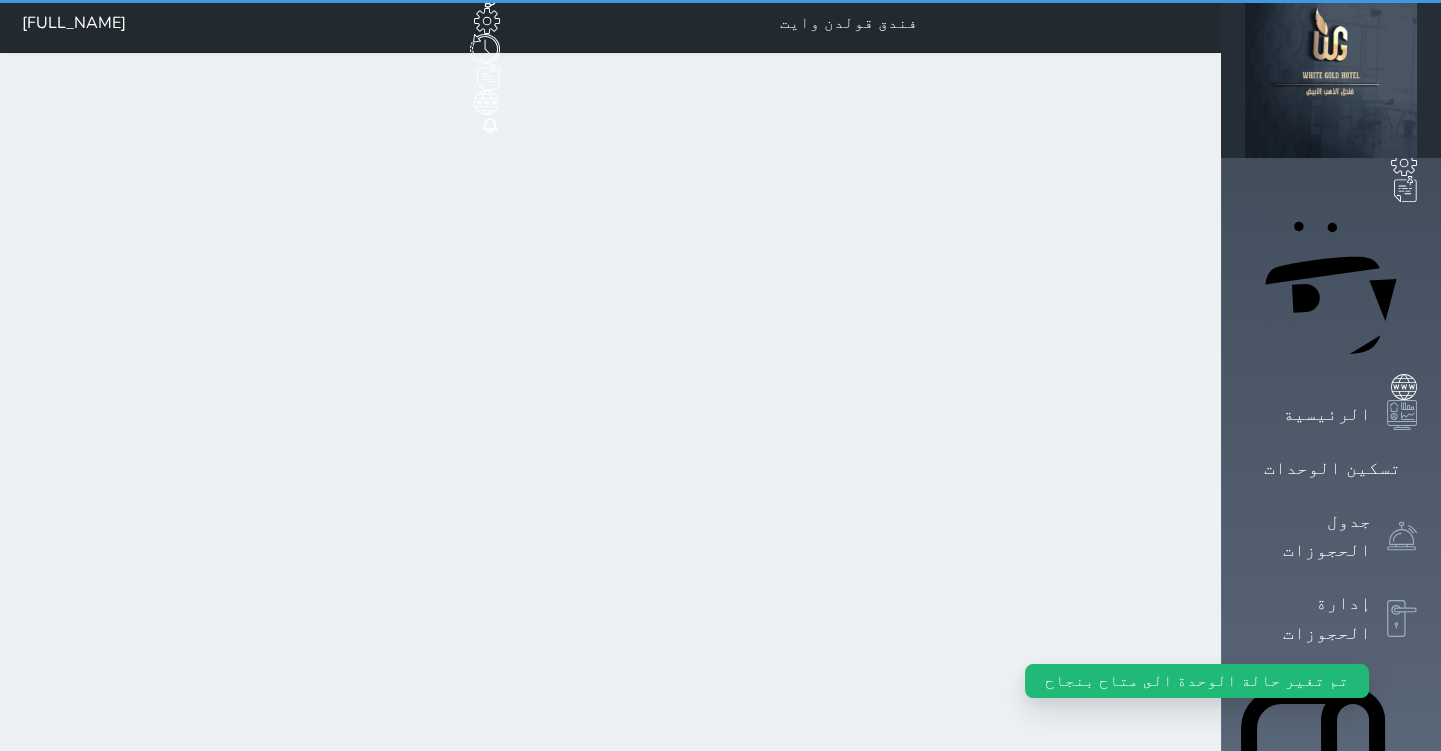 scroll, scrollTop: 0, scrollLeft: 0, axis: both 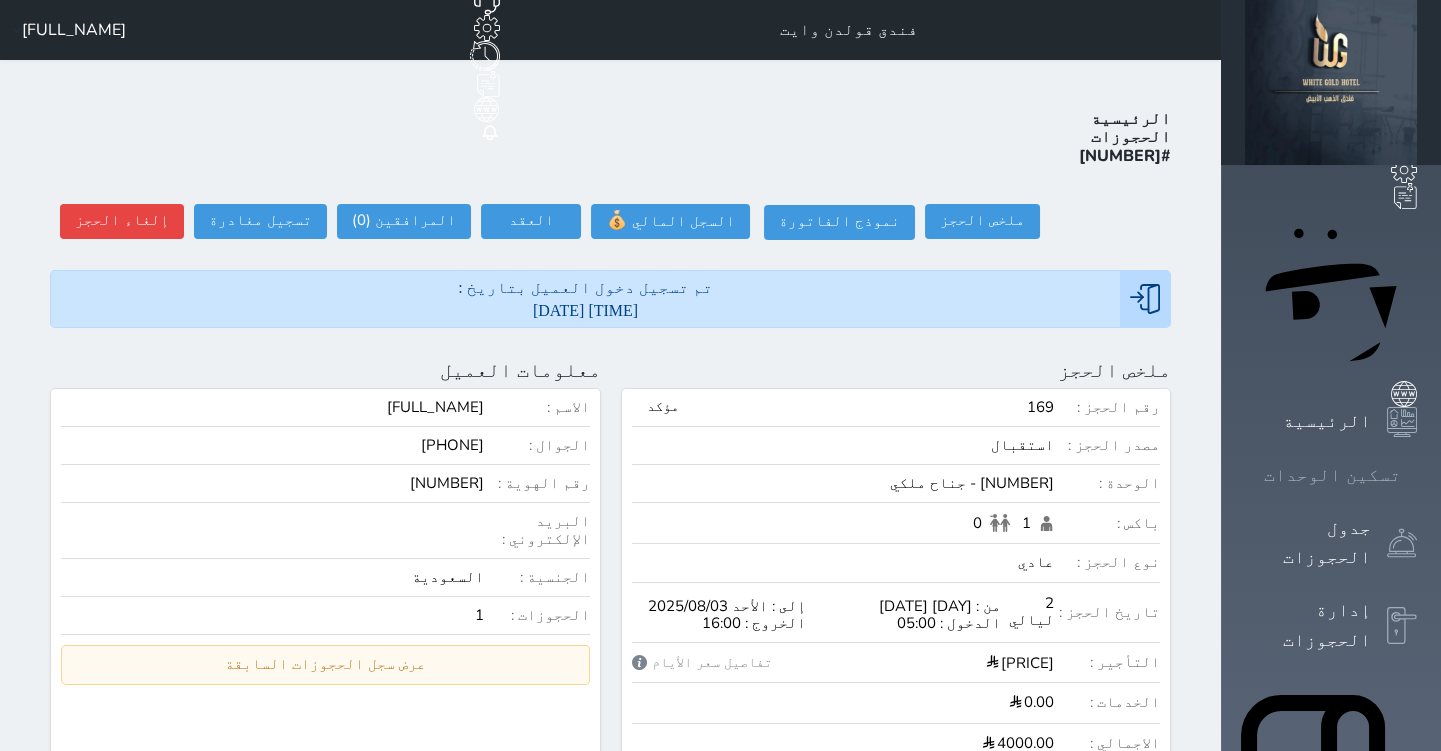 click on "تسكين الوحدات" at bounding box center [1331, 475] 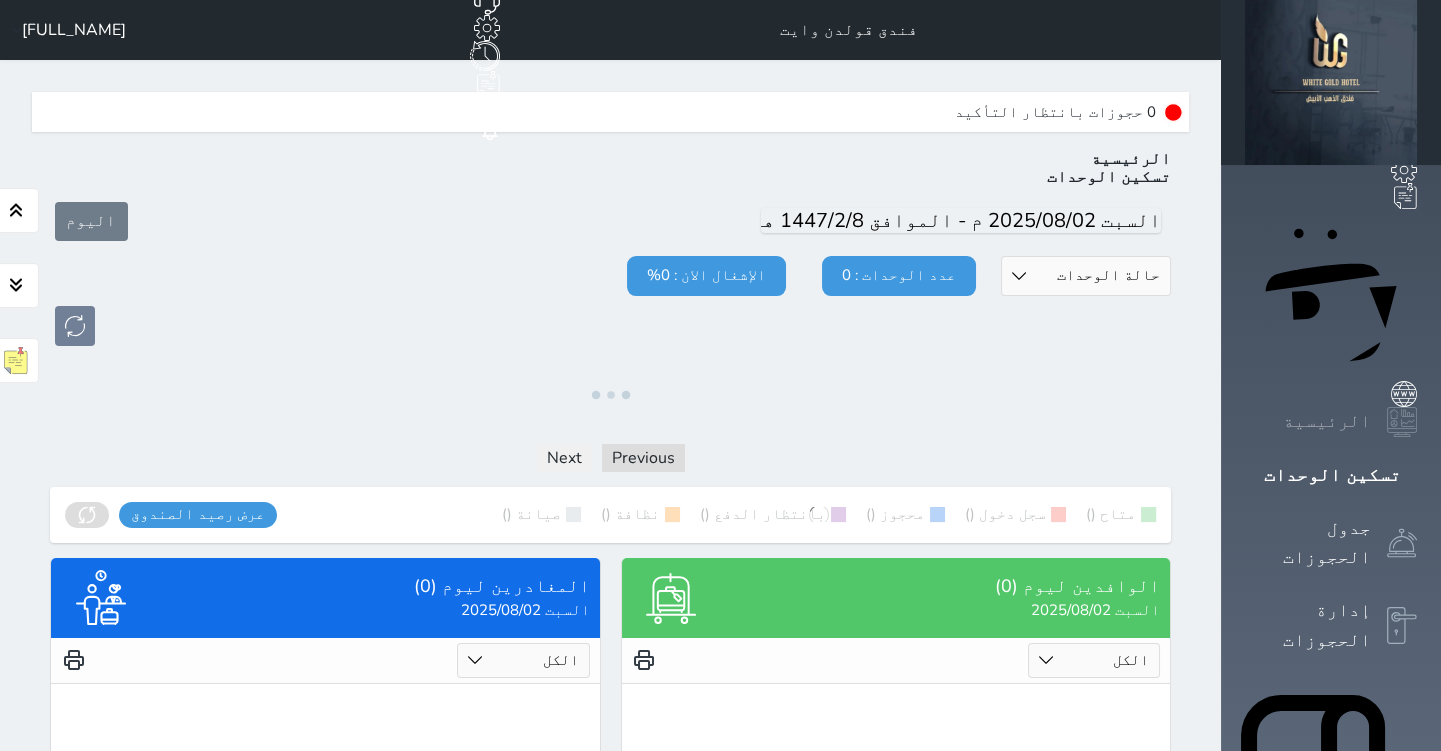 click on "الرئيسية" at bounding box center (1327, 421) 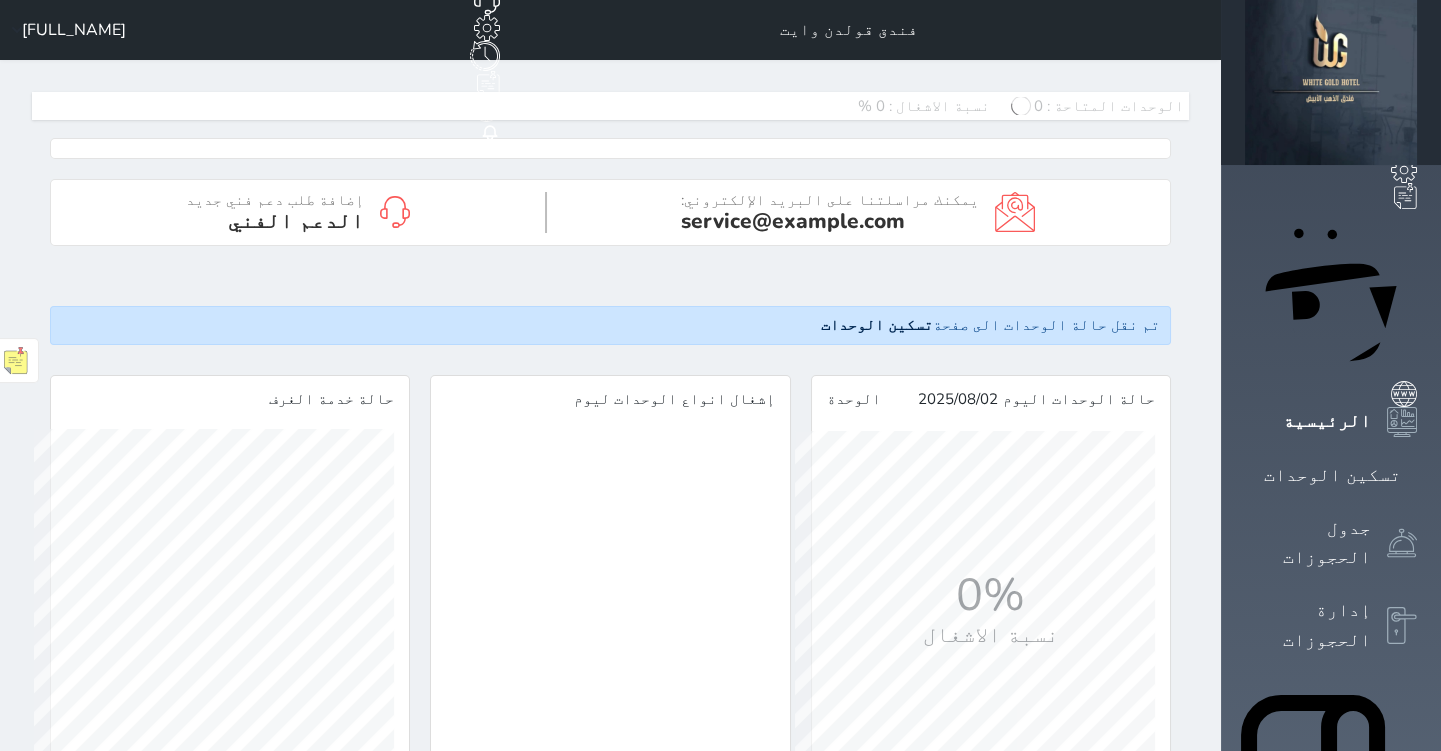 scroll, scrollTop: 999640, scrollLeft: 999624, axis: both 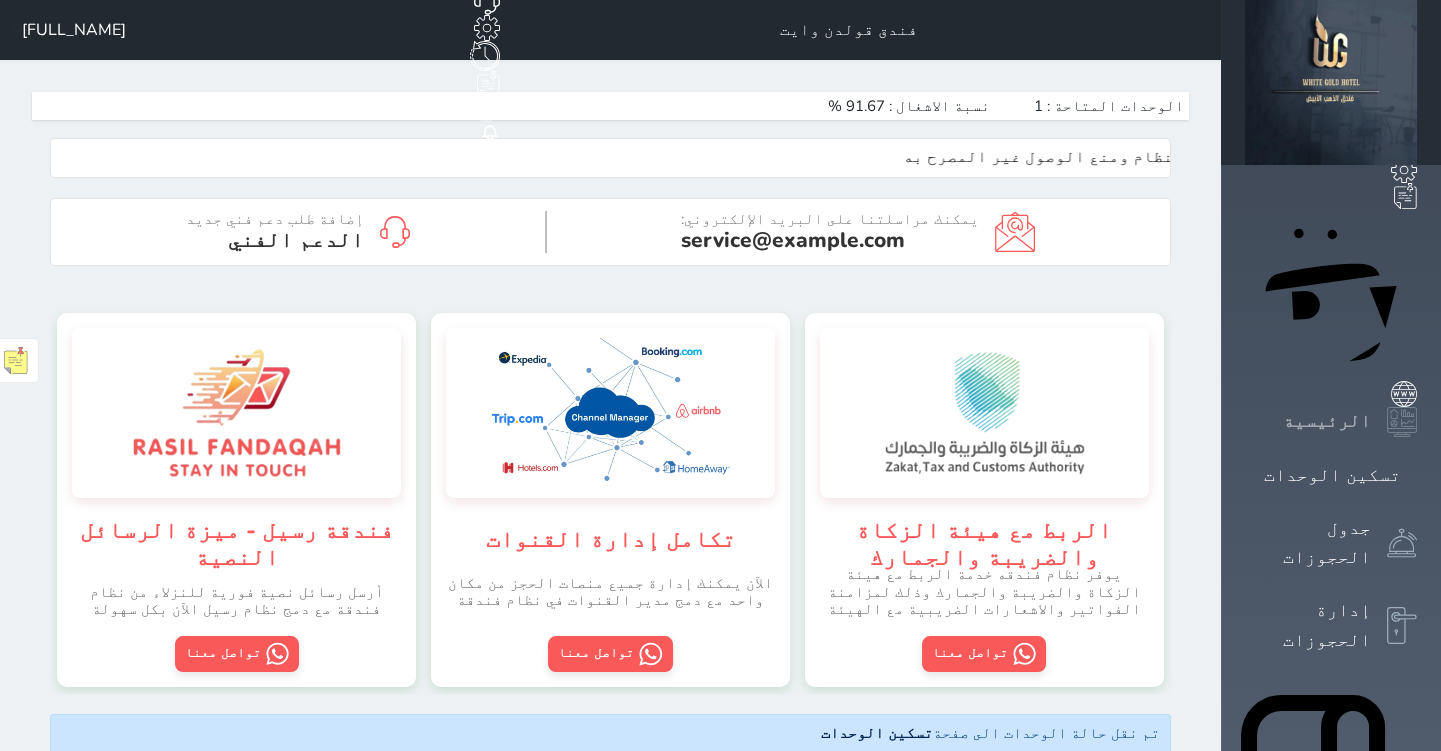 click on "الرئيسية" at bounding box center (1327, 421) 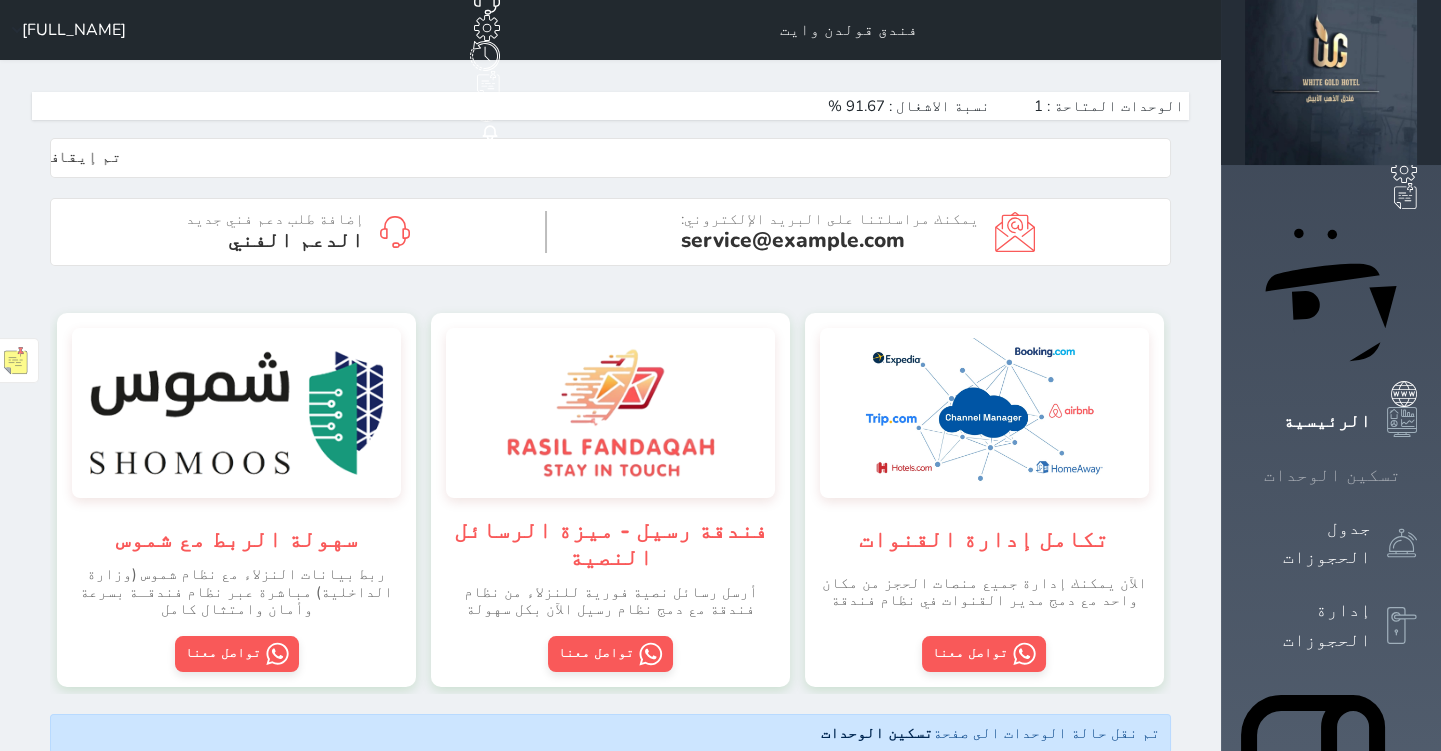click 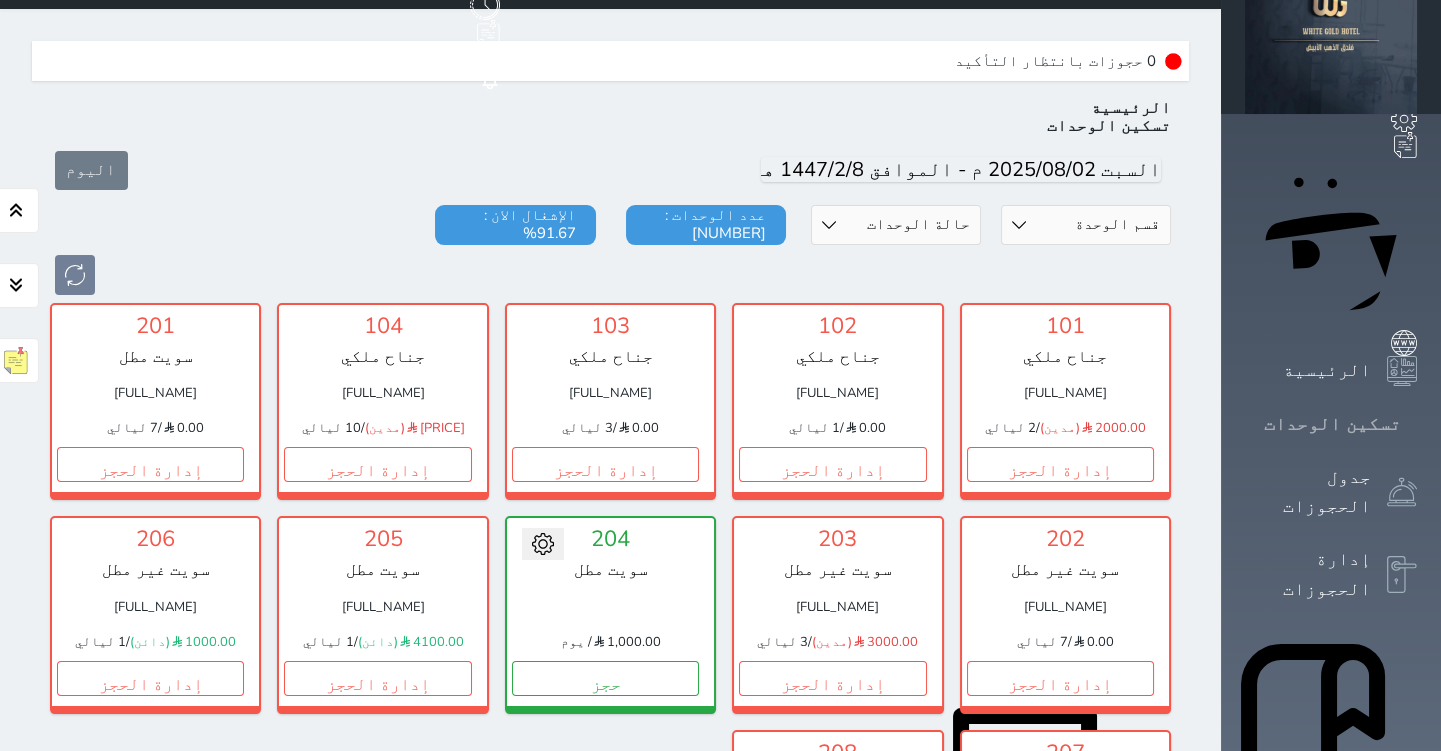 scroll, scrollTop: 60, scrollLeft: 0, axis: vertical 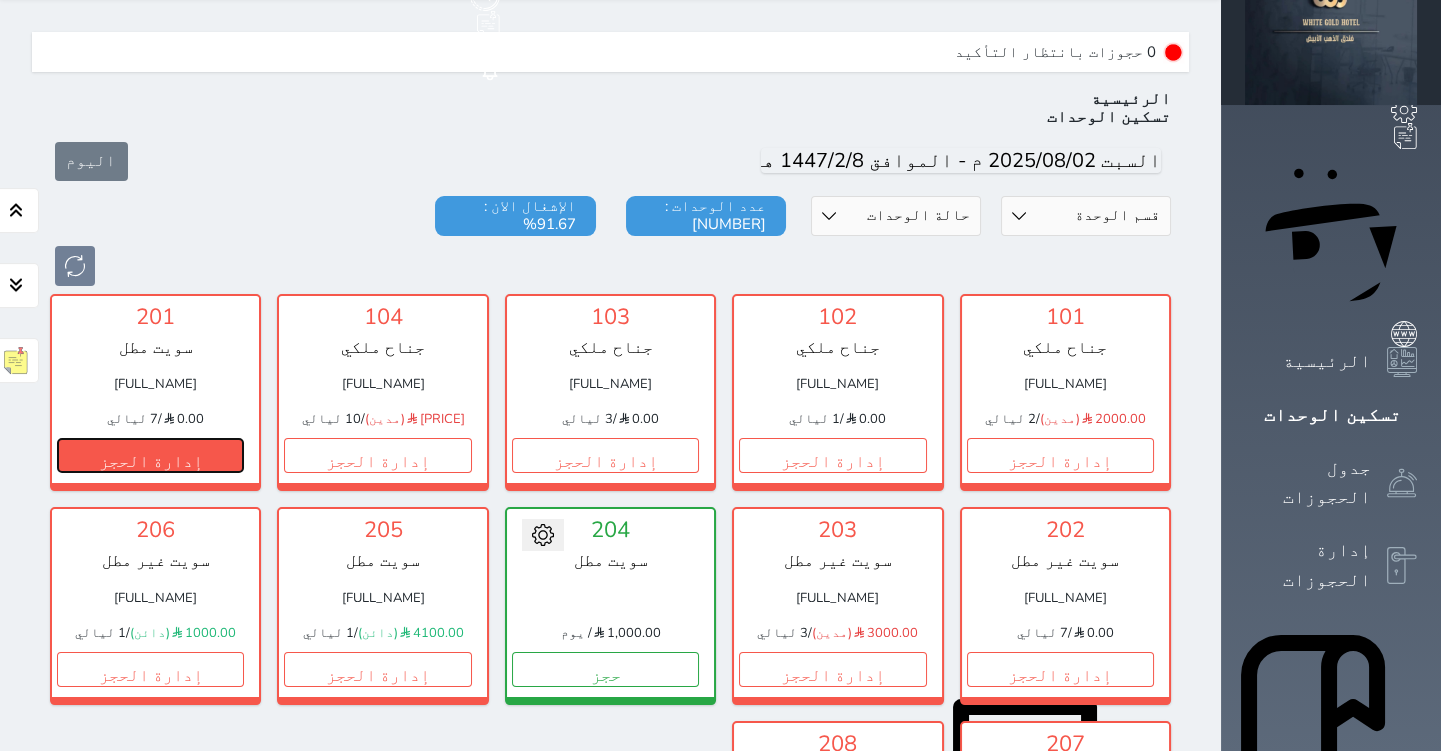 click on "إدارة الحجز" at bounding box center [150, 455] 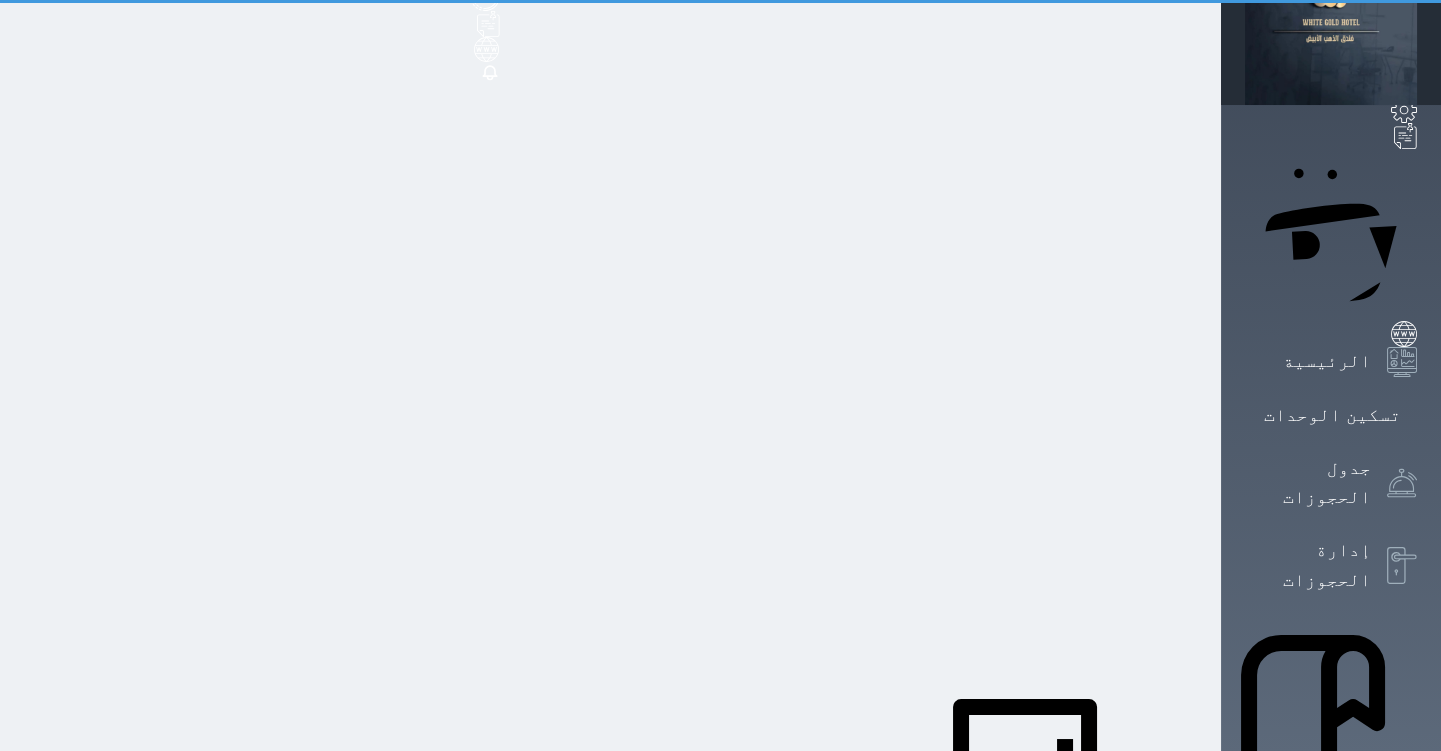 scroll, scrollTop: 0, scrollLeft: 0, axis: both 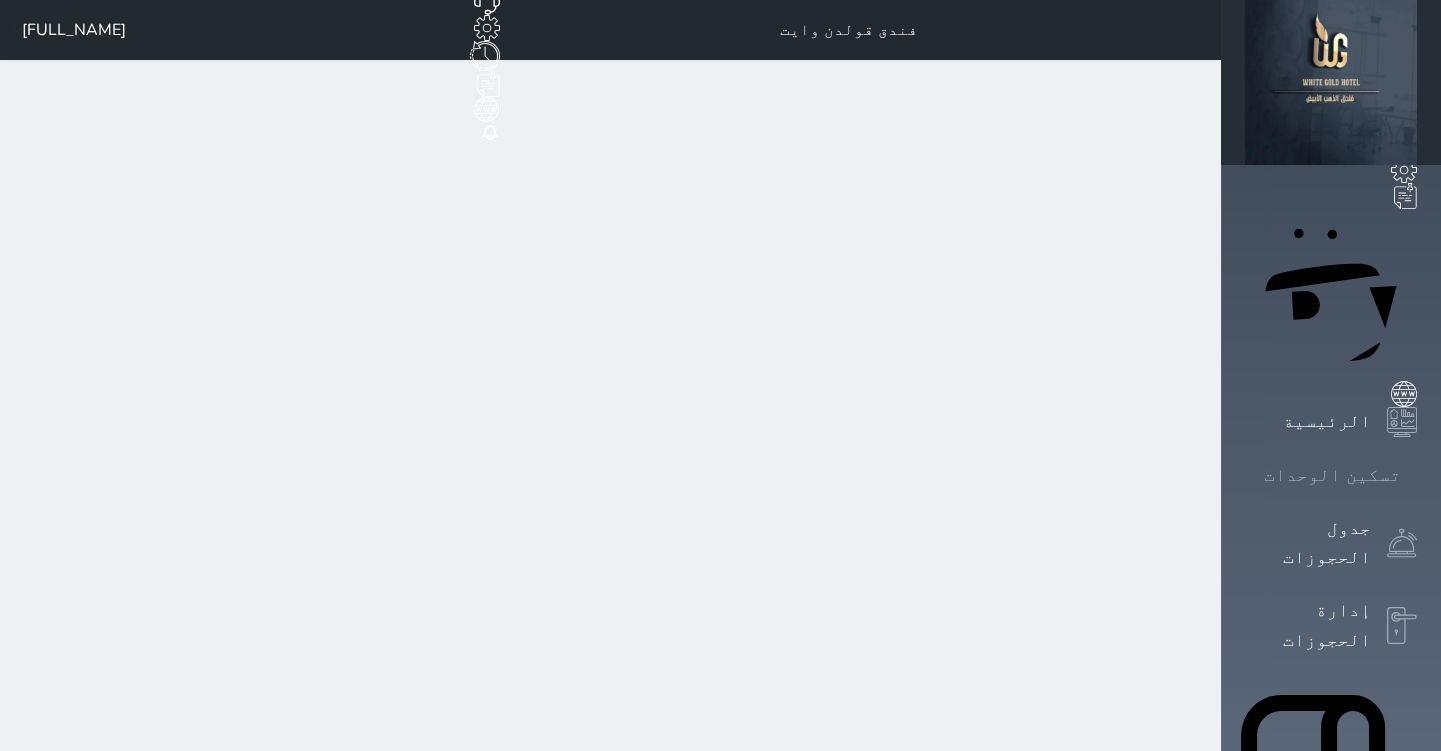 click on "تسكين الوحدات" at bounding box center [1331, 475] 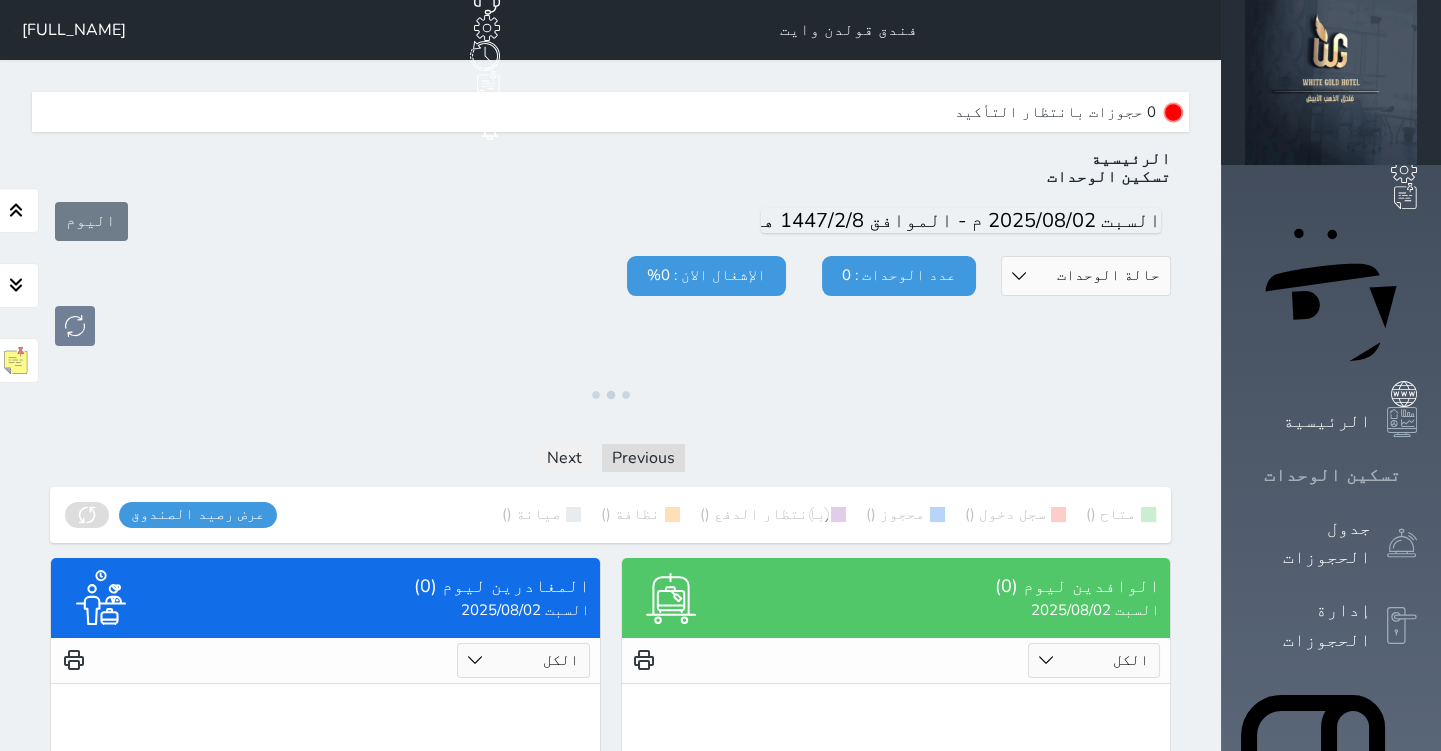 click on "تسكين الوحدات" at bounding box center [1331, 475] 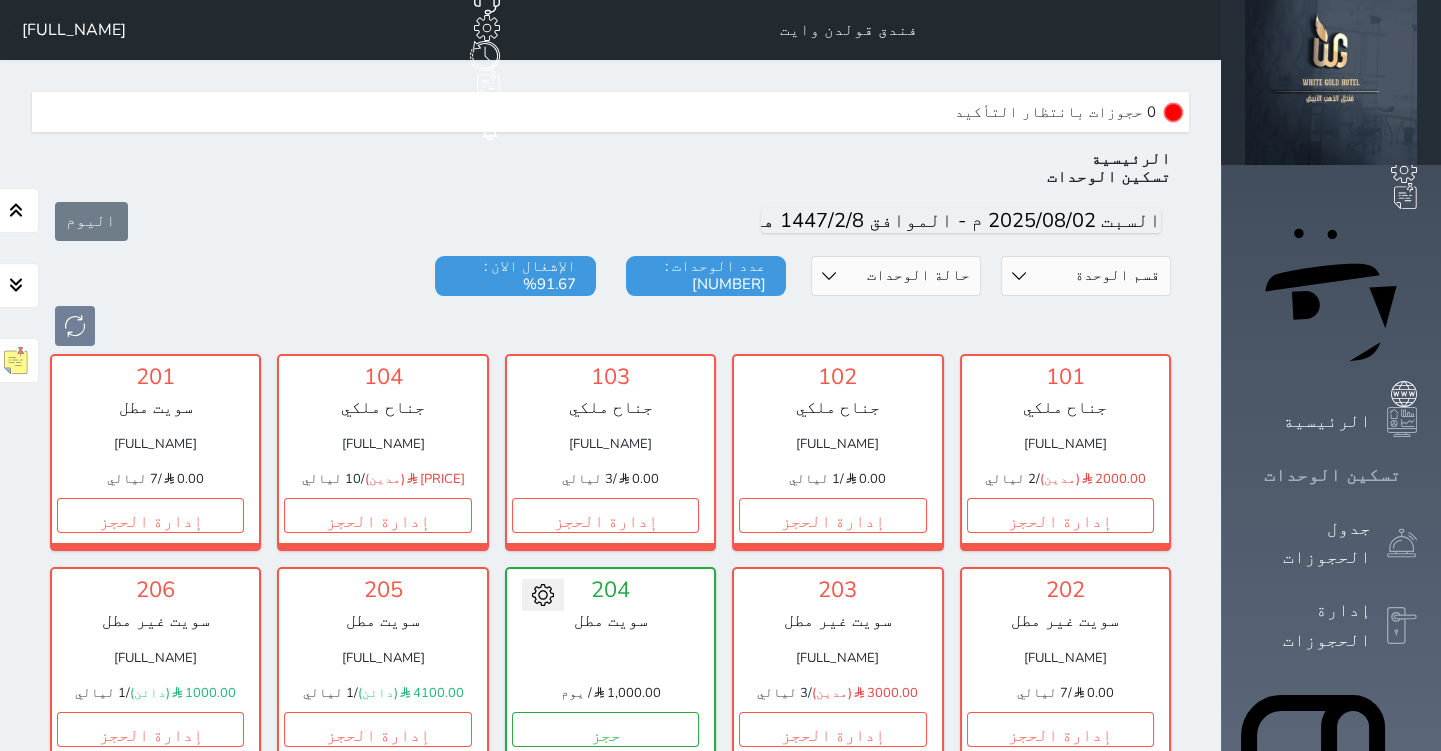 scroll, scrollTop: 60, scrollLeft: 0, axis: vertical 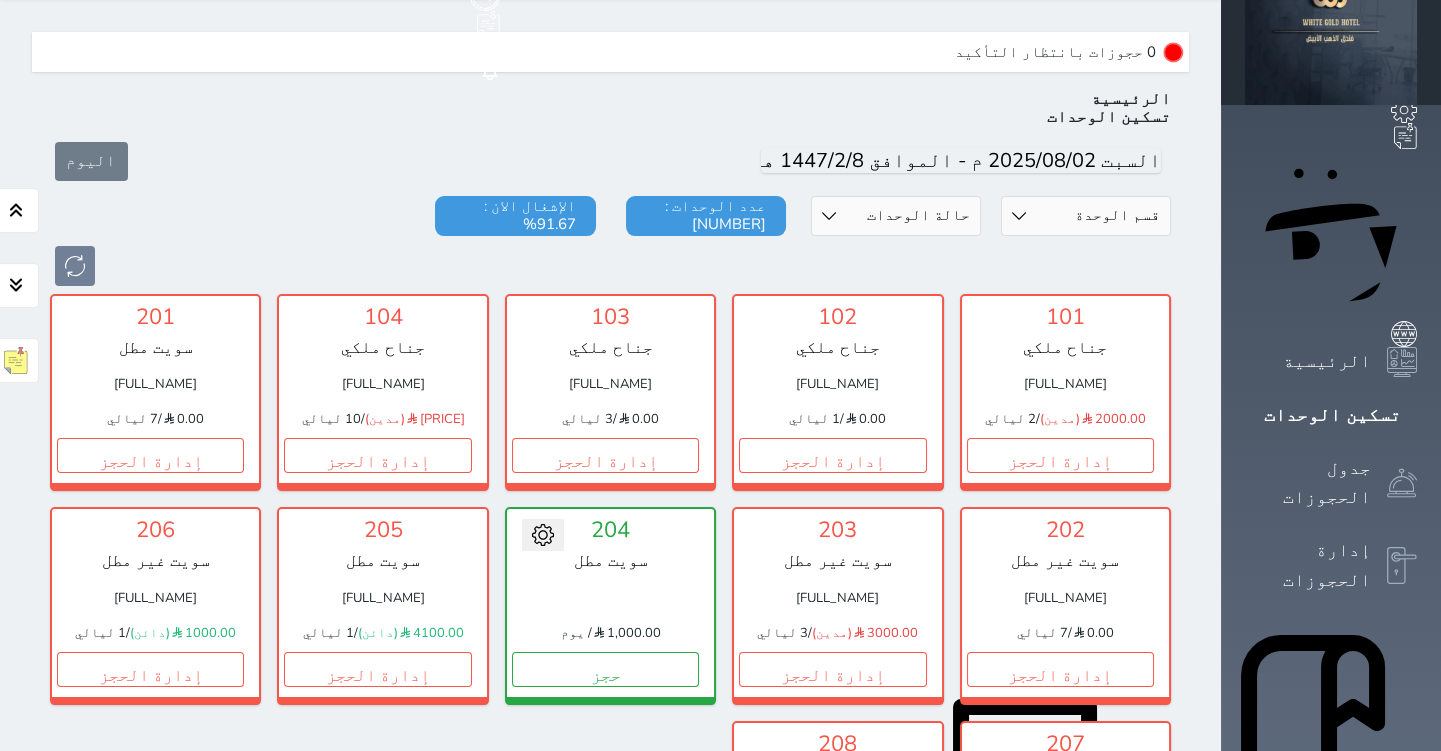 click on "إدارة الحجز" at bounding box center (1060, 882) 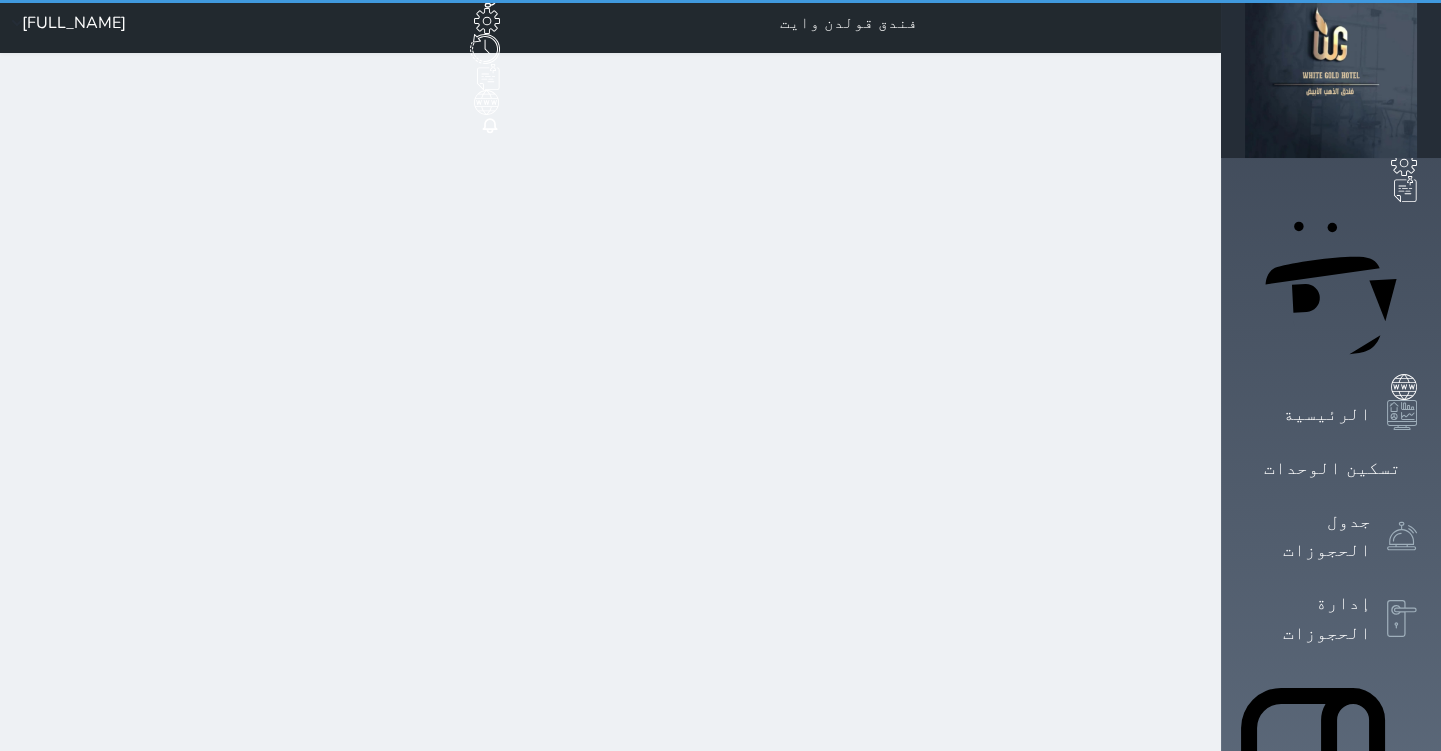 scroll, scrollTop: 0, scrollLeft: 0, axis: both 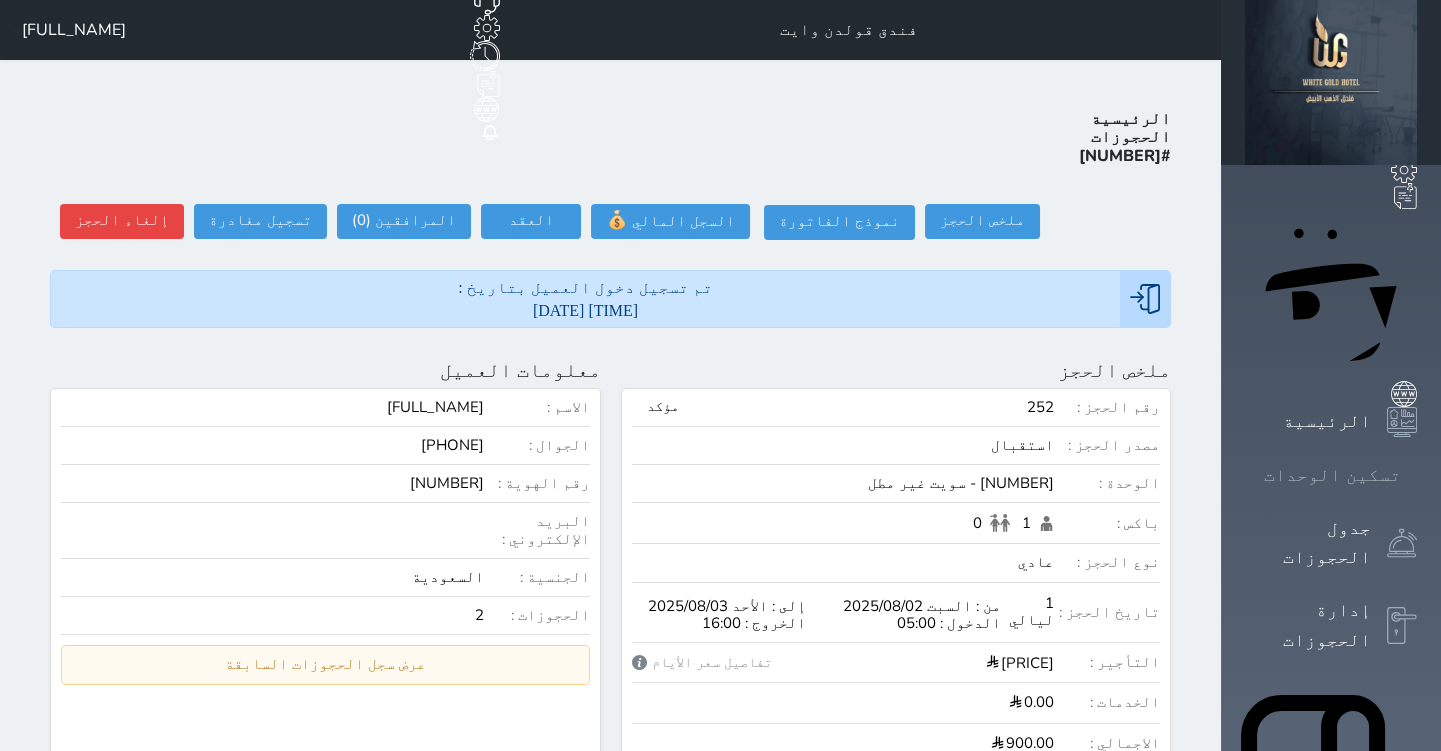 click on "تسكين الوحدات" at bounding box center [1332, 475] 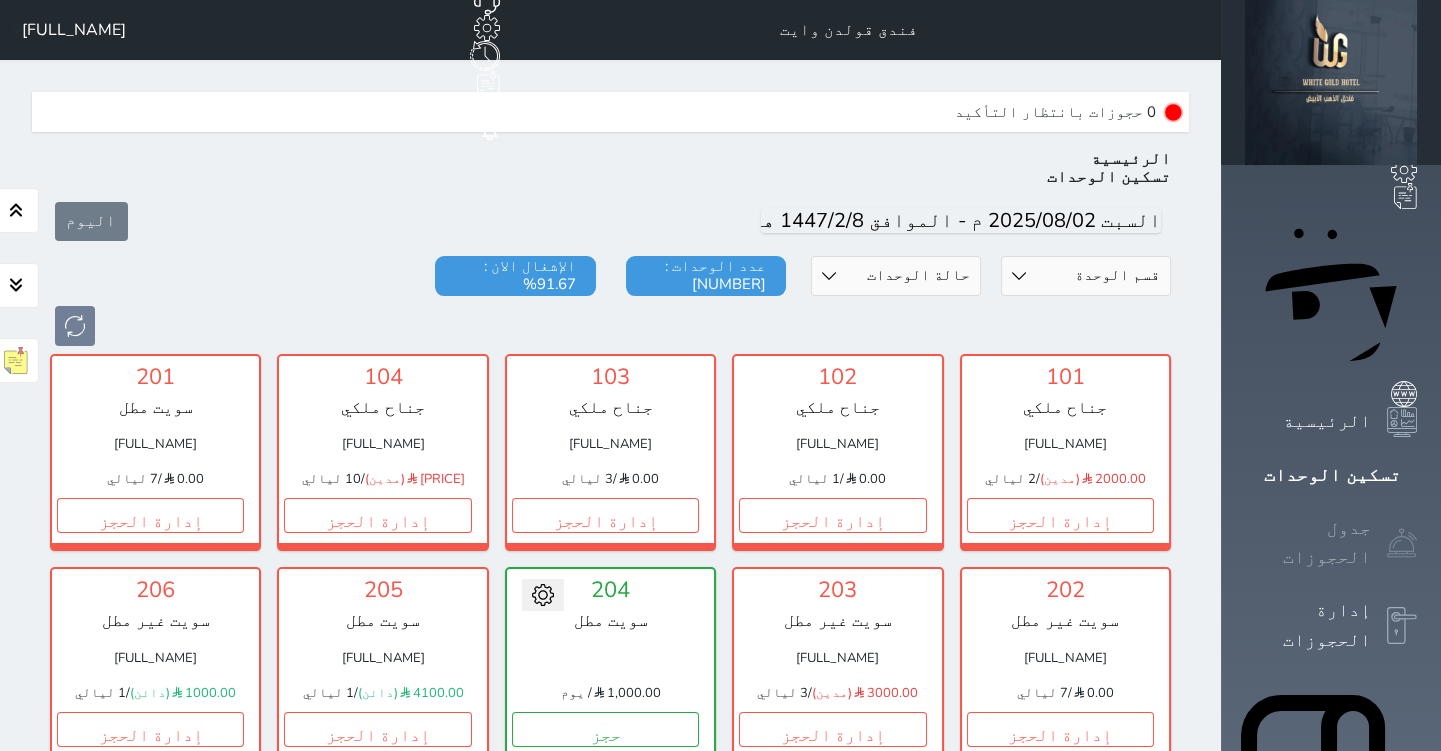 scroll, scrollTop: 60, scrollLeft: 0, axis: vertical 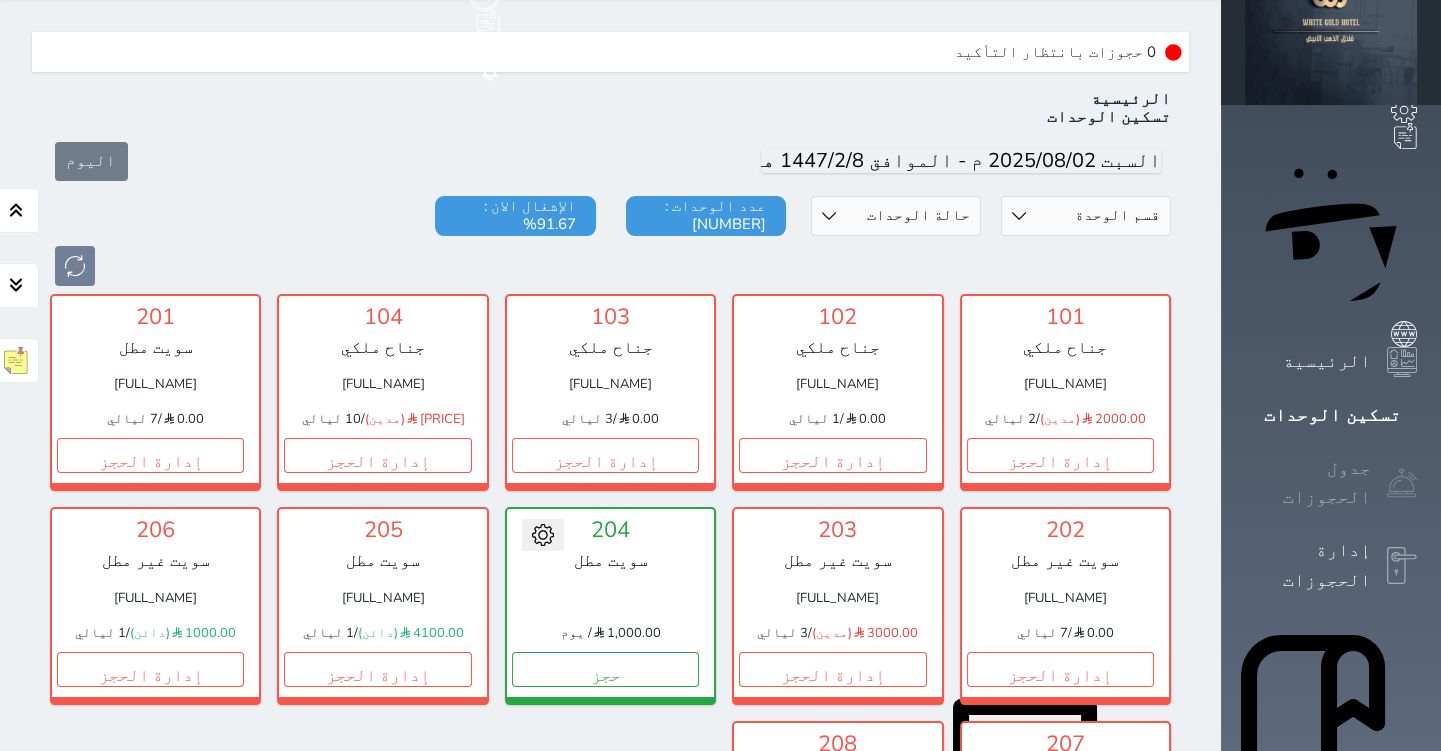 click at bounding box center [1402, 483] 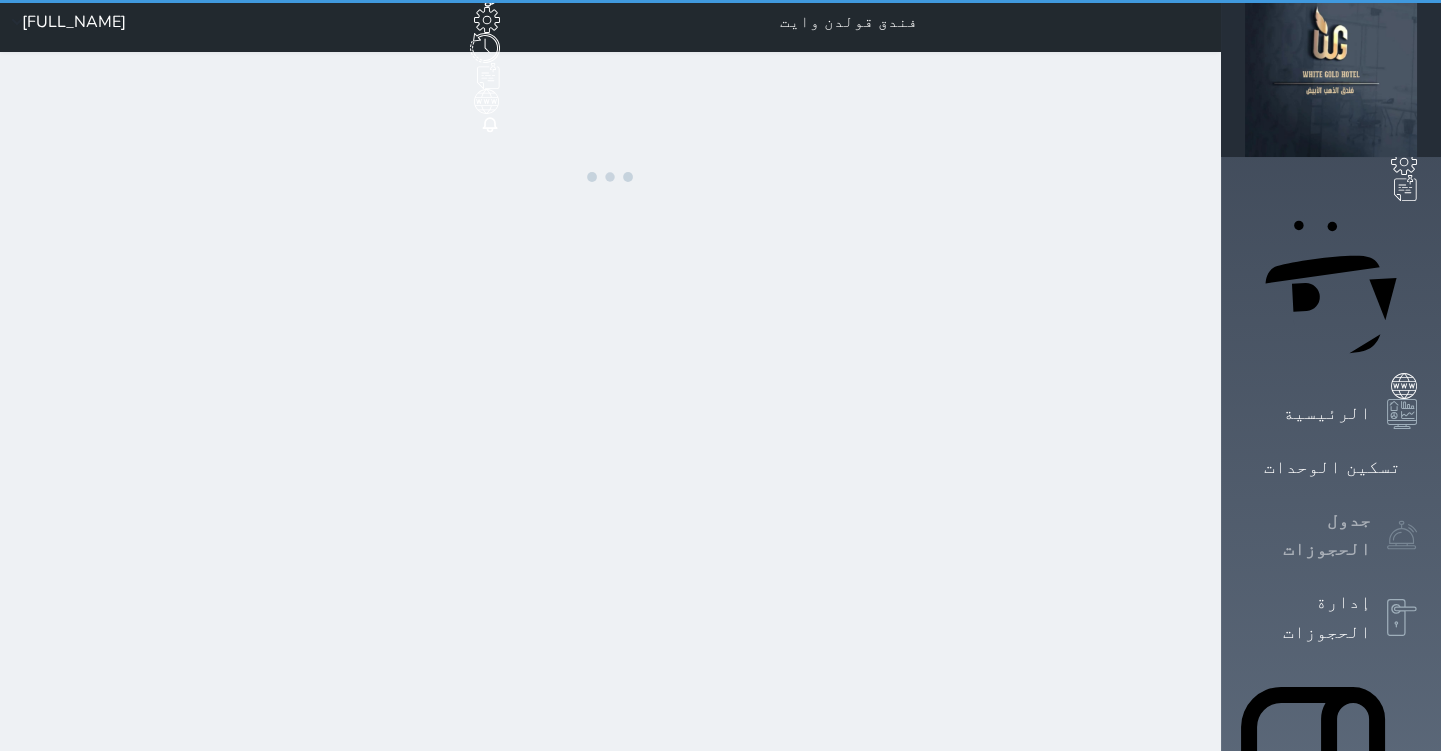 scroll, scrollTop: 0, scrollLeft: 0, axis: both 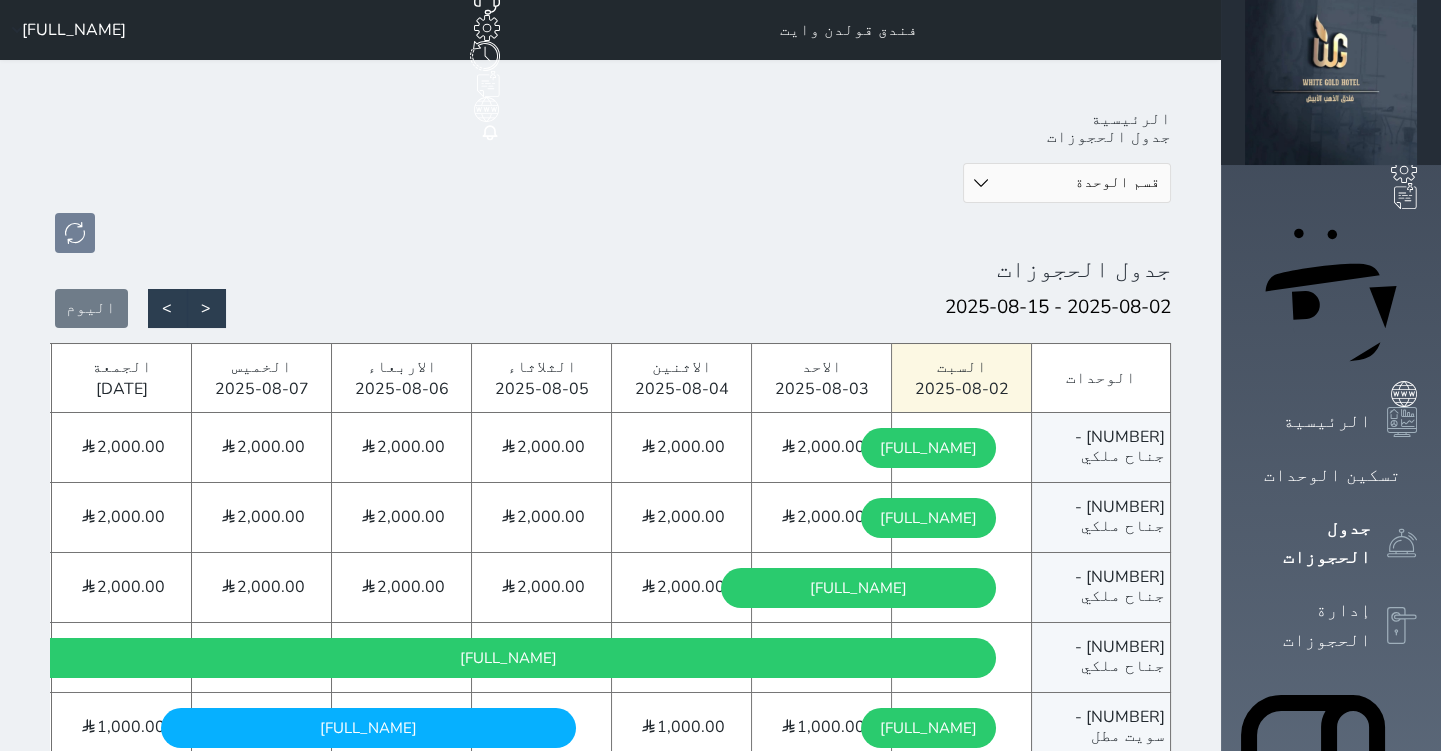 click on "قسم الوحدة
جناح ملكي
سويت مطل
سويت غير مطل" at bounding box center [1067, 183] 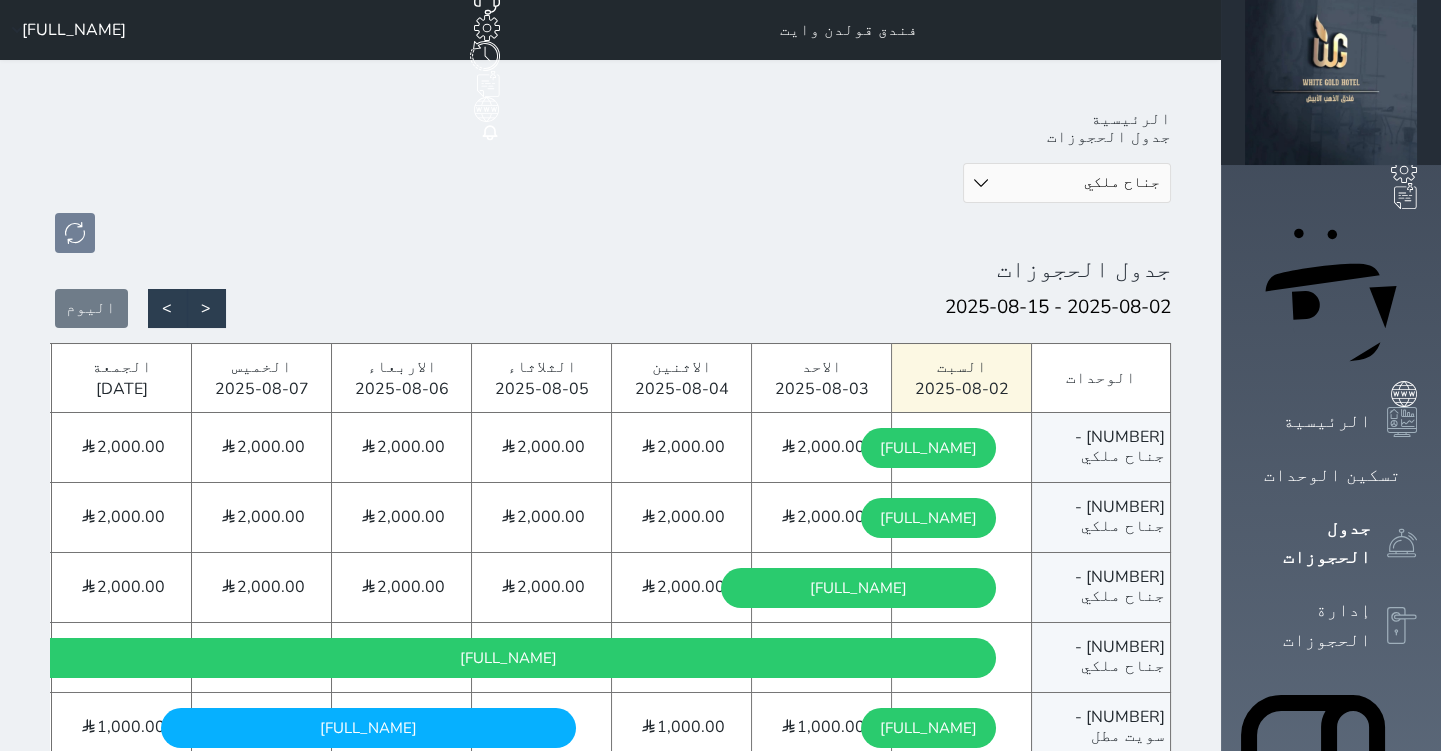 click on "قسم الوحدة
جناح ملكي
سويت مطل
سويت غير مطل" at bounding box center (1067, 183) 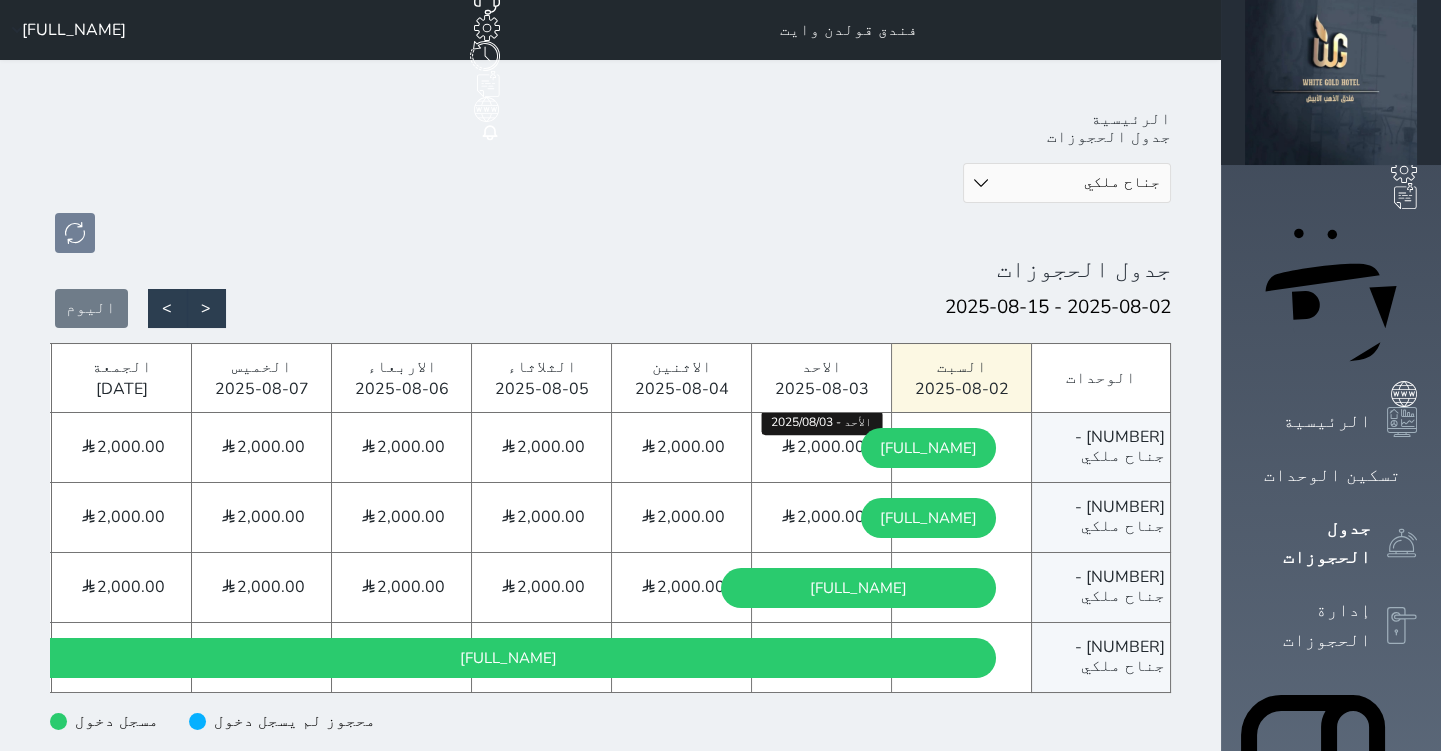click on "2,000.00" at bounding box center (831, 447) 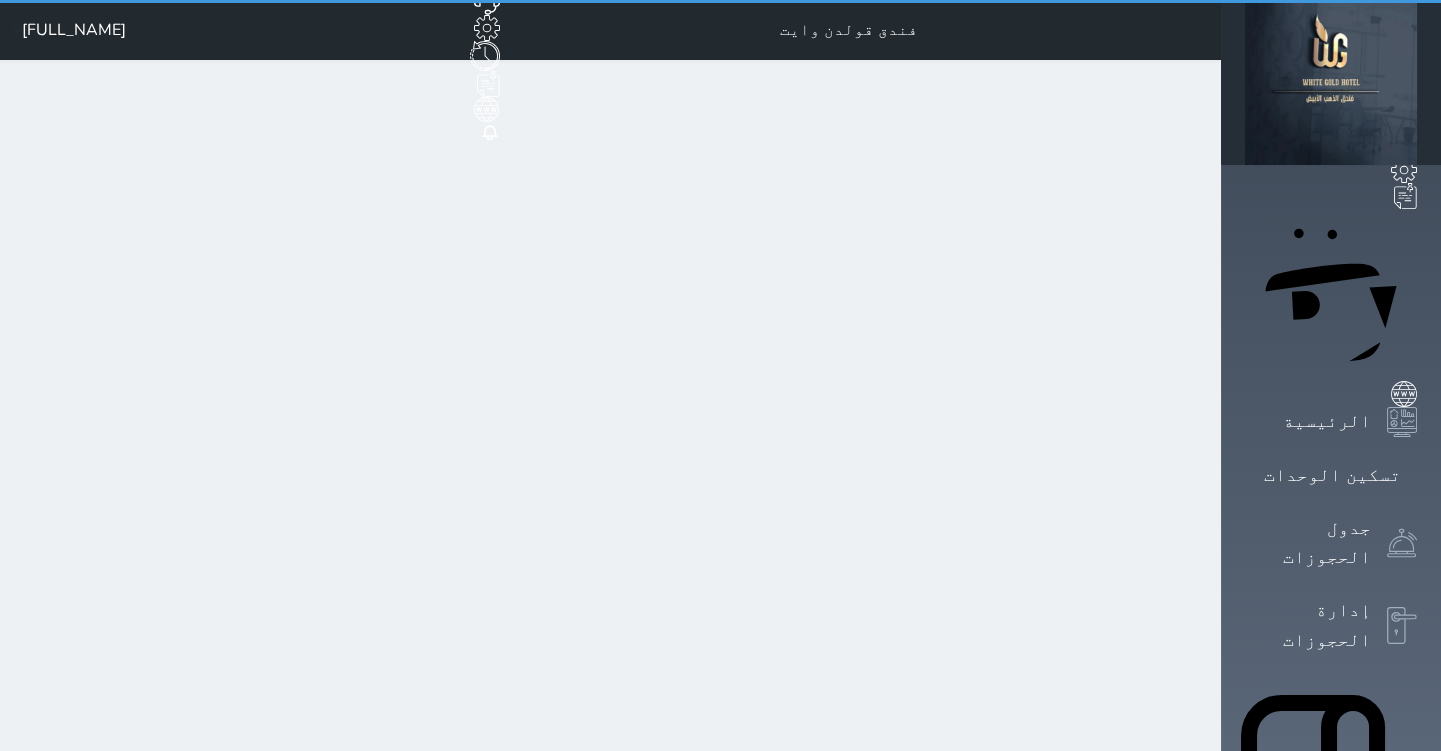 select on "1" 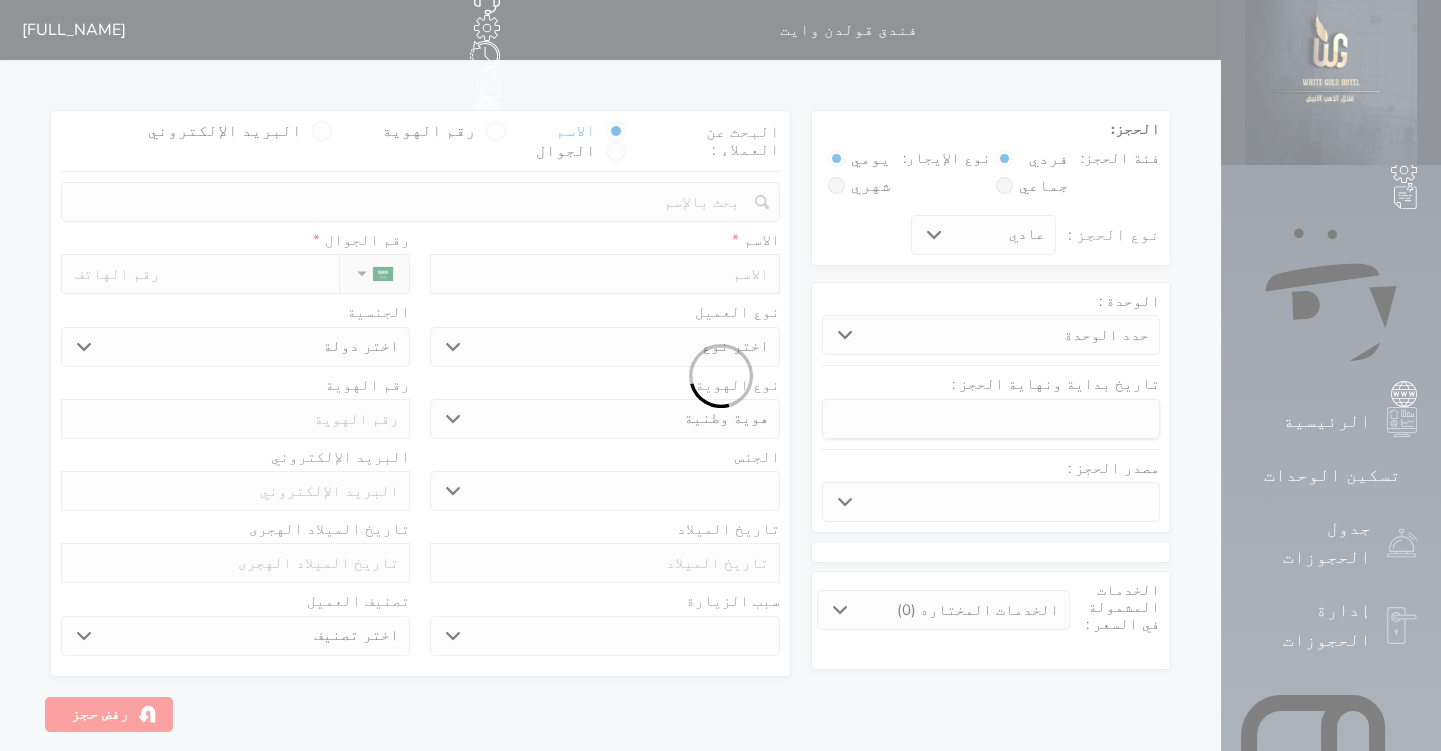 select 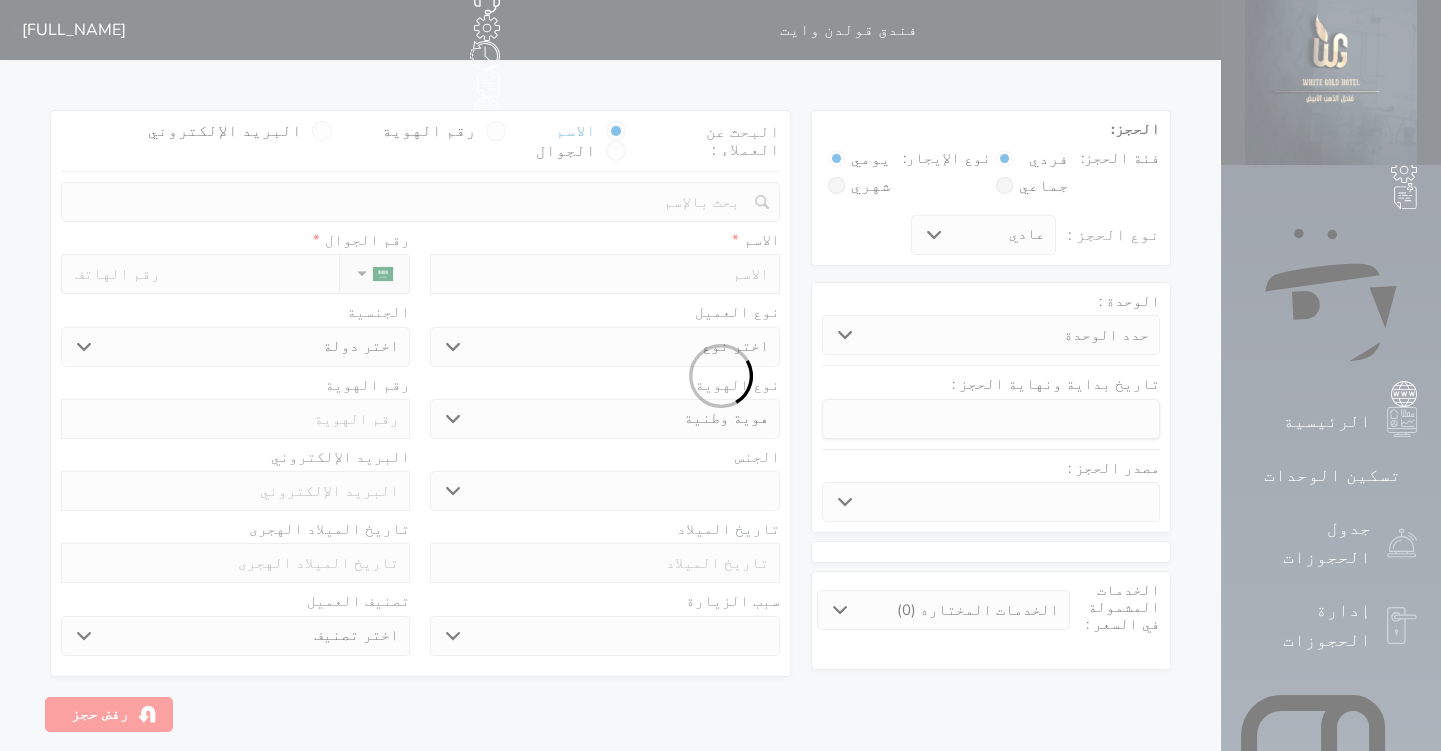 select 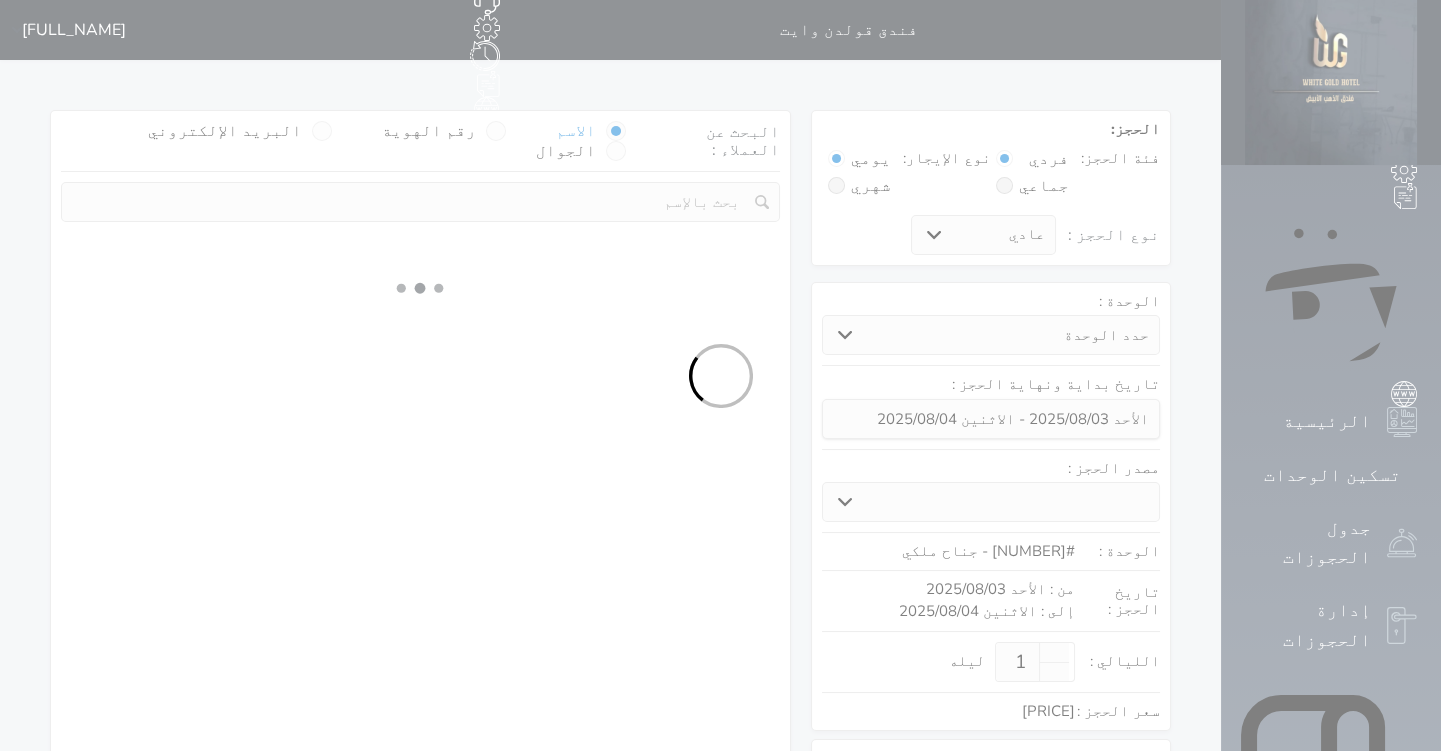 select 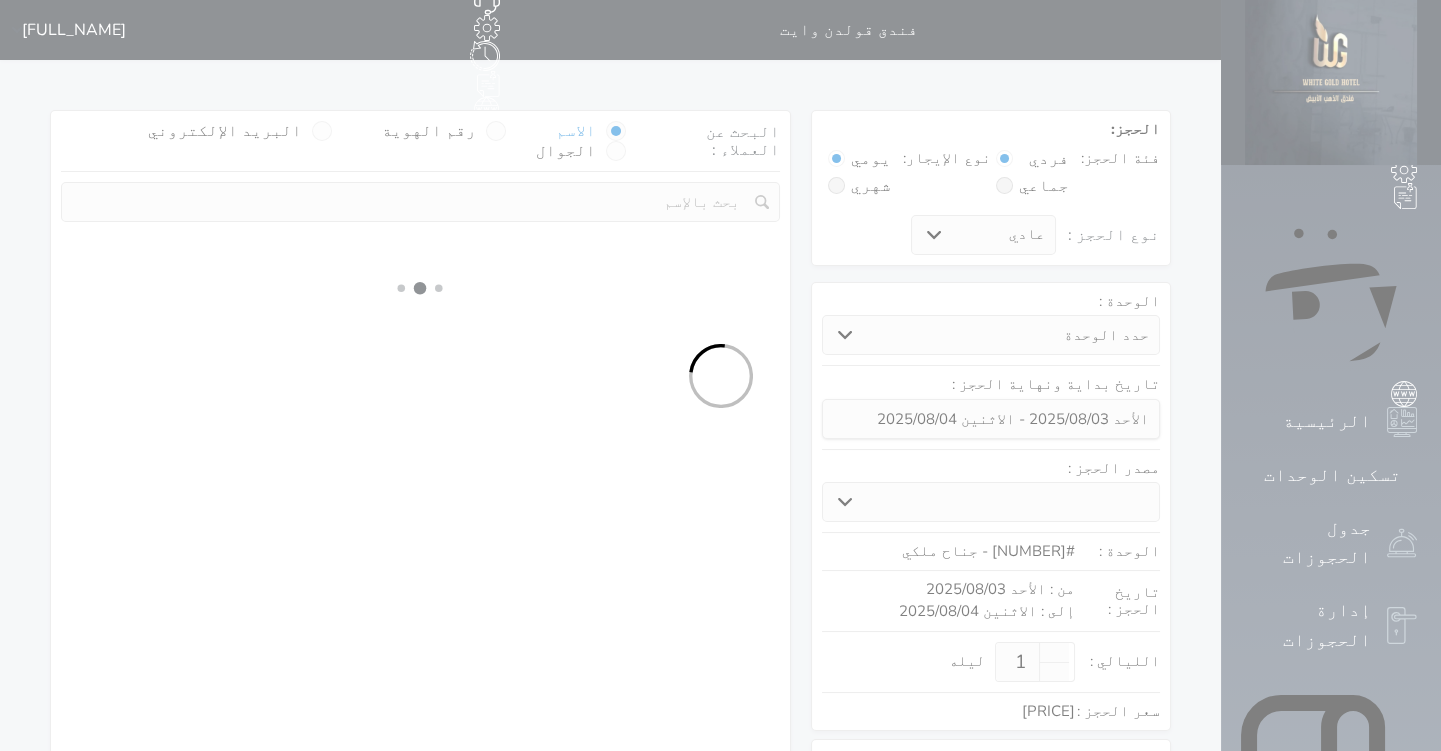 select on "1" 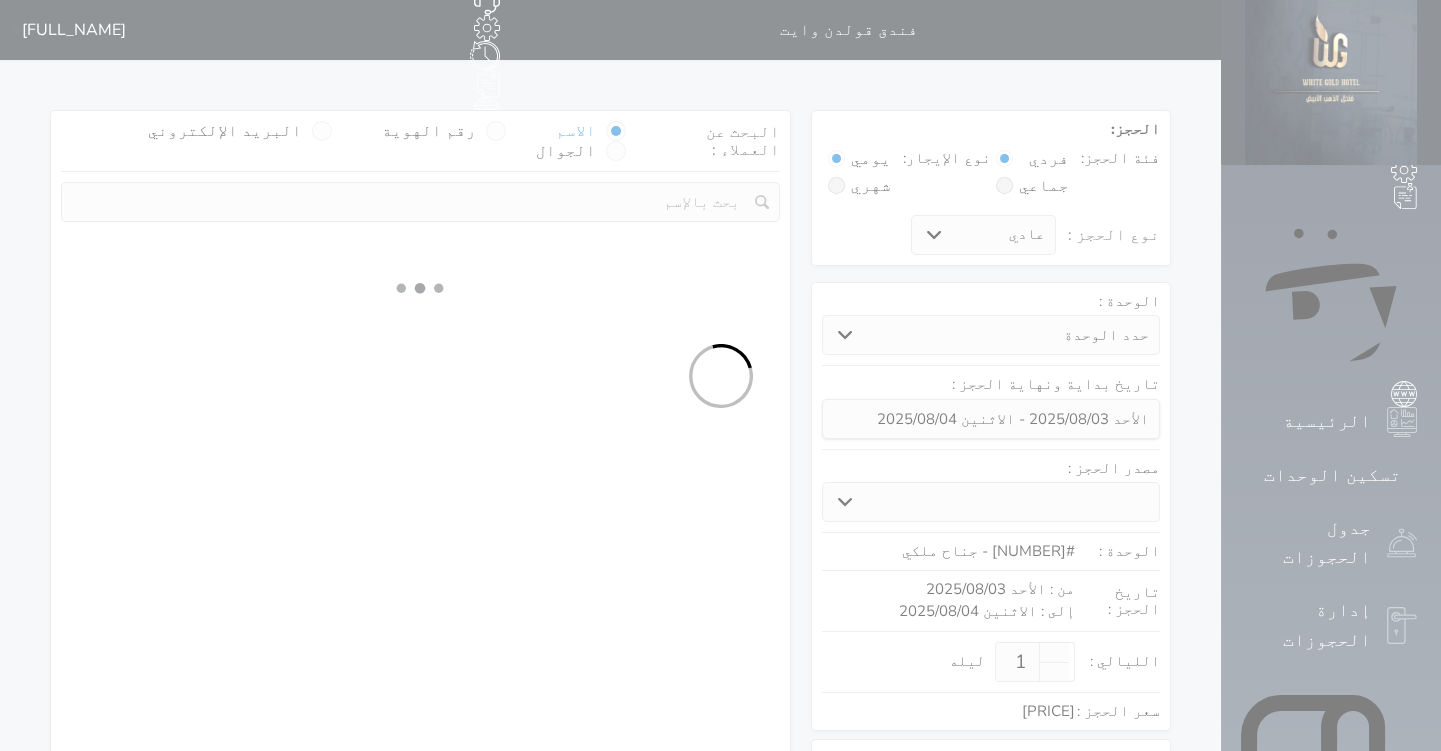 select on "113" 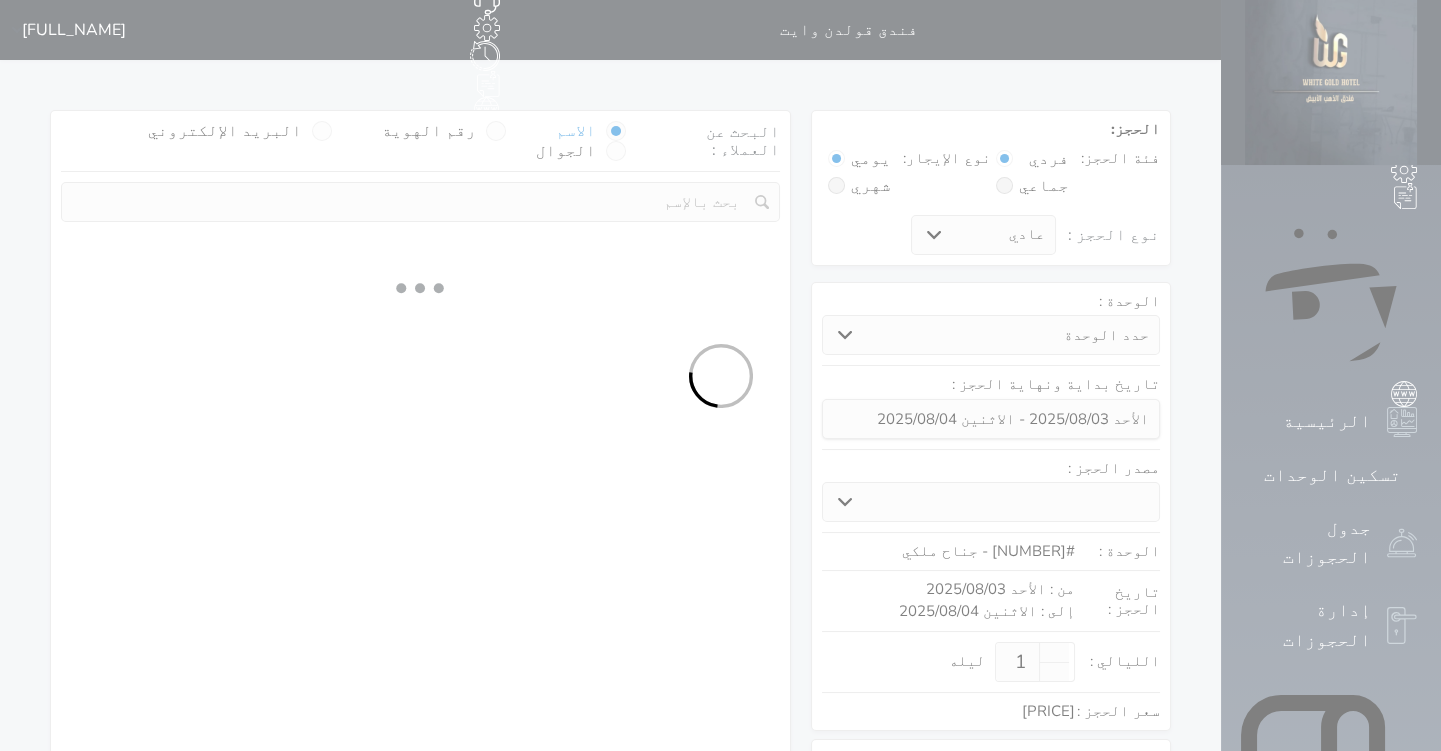 select on "1" 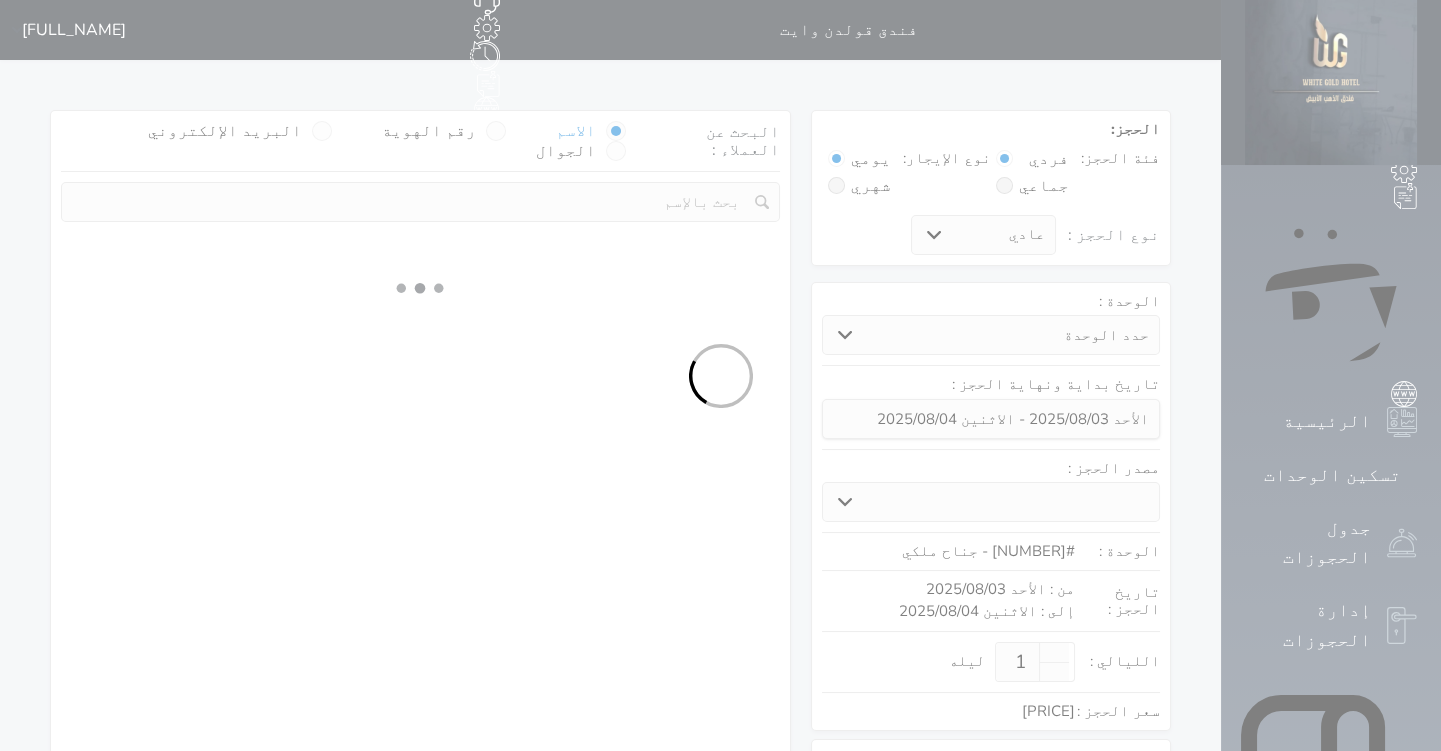 select 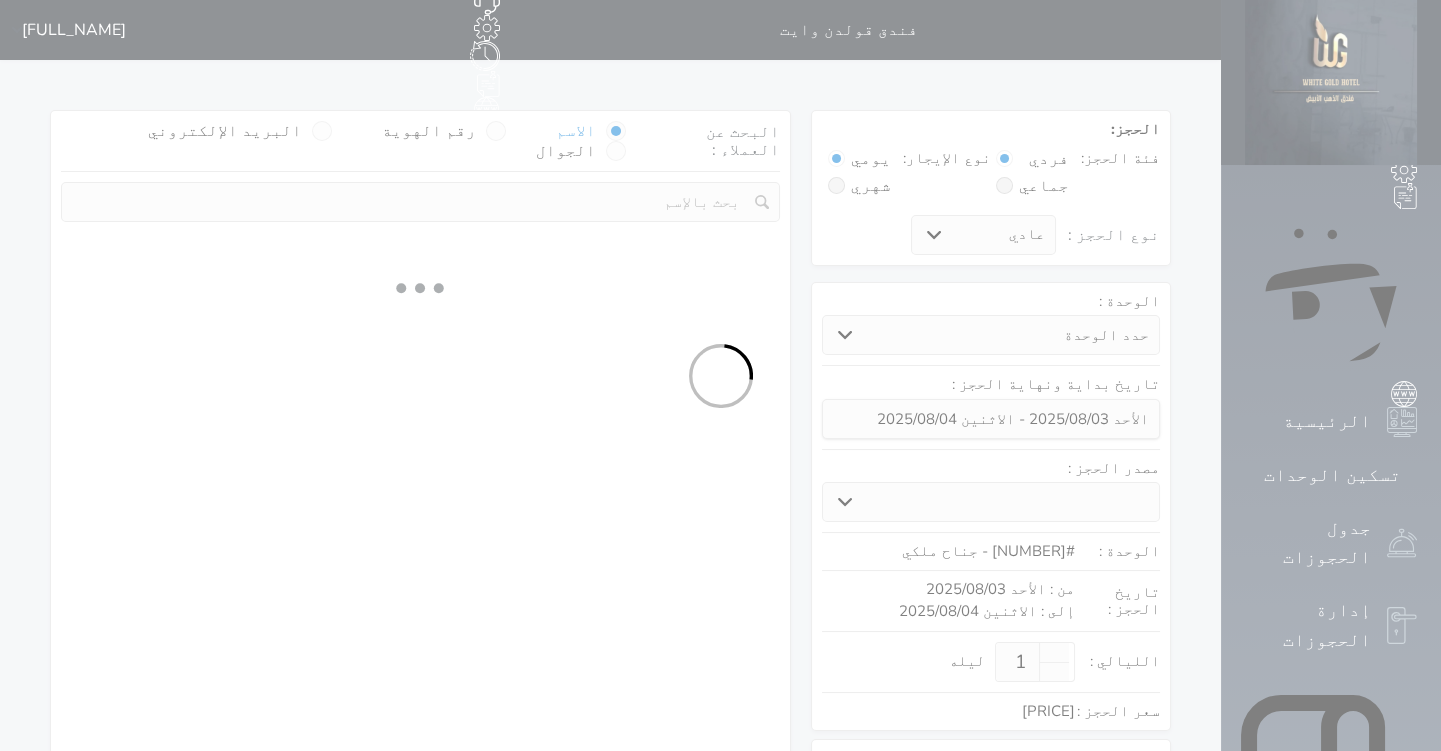 select on "7" 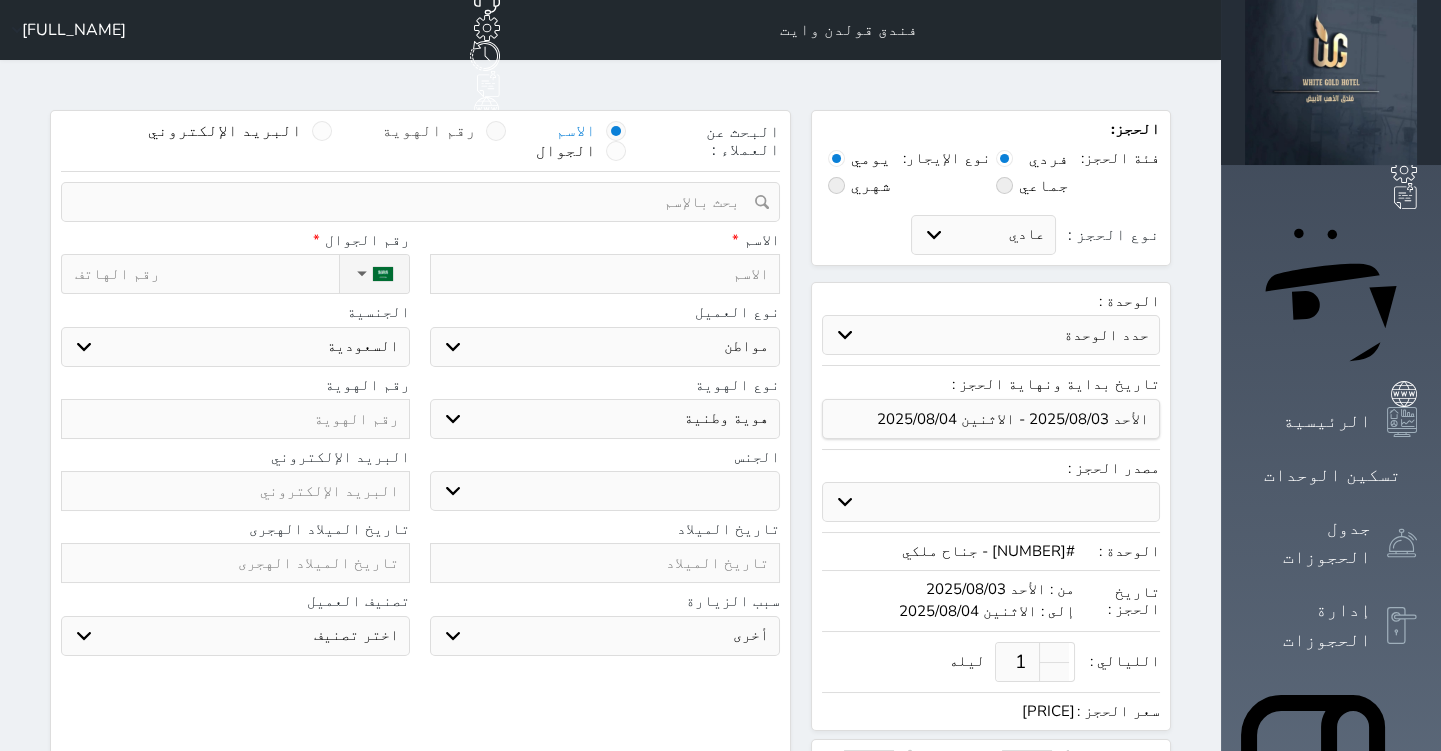 click at bounding box center (496, 131) 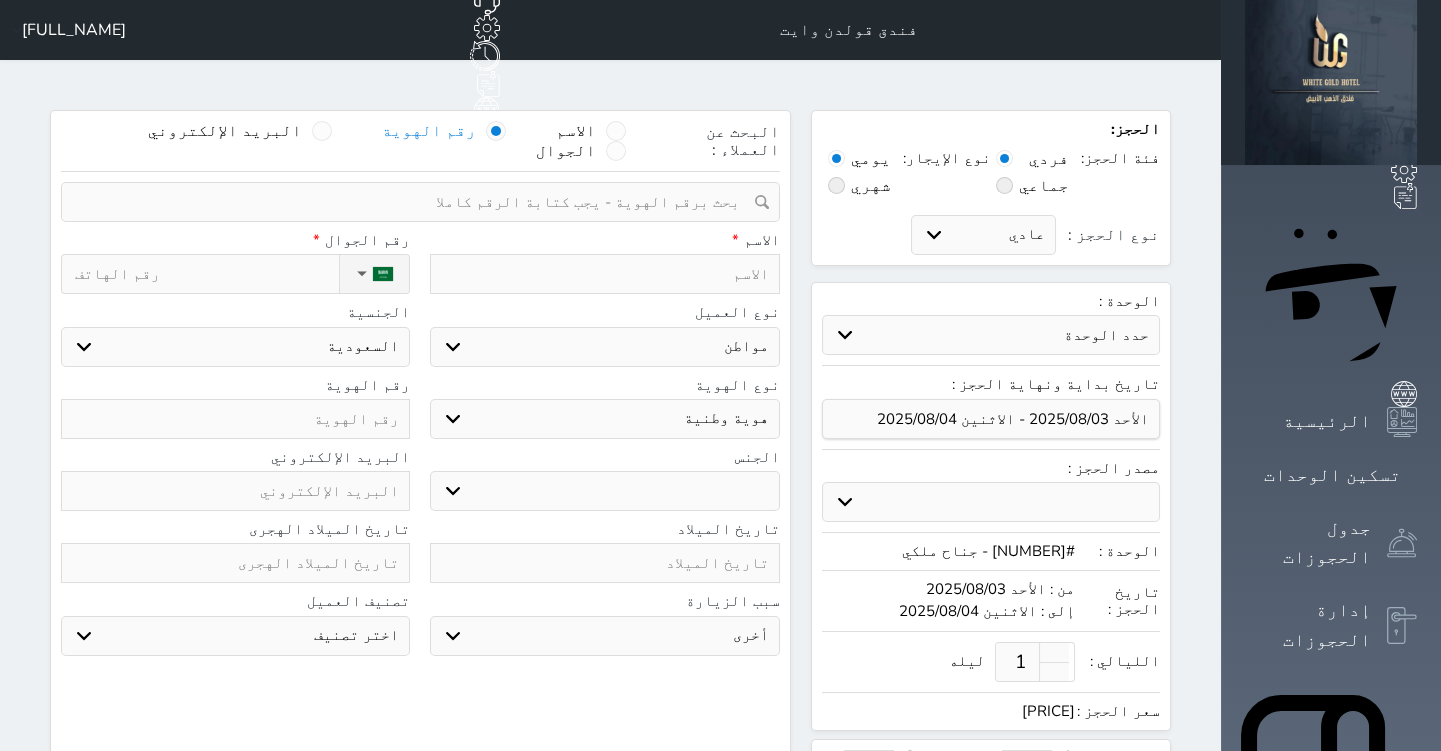 select 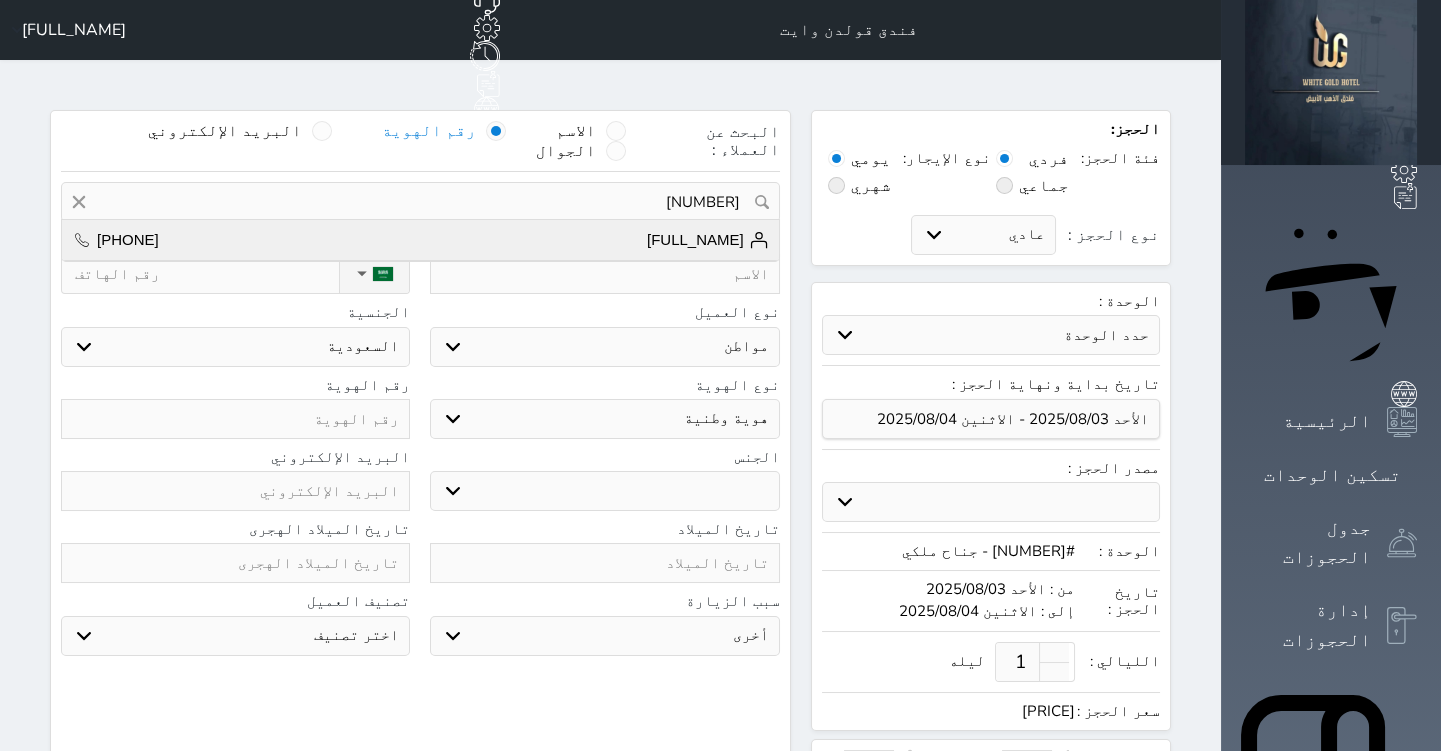 click on "[FULL_NAME]" at bounding box center [708, 240] 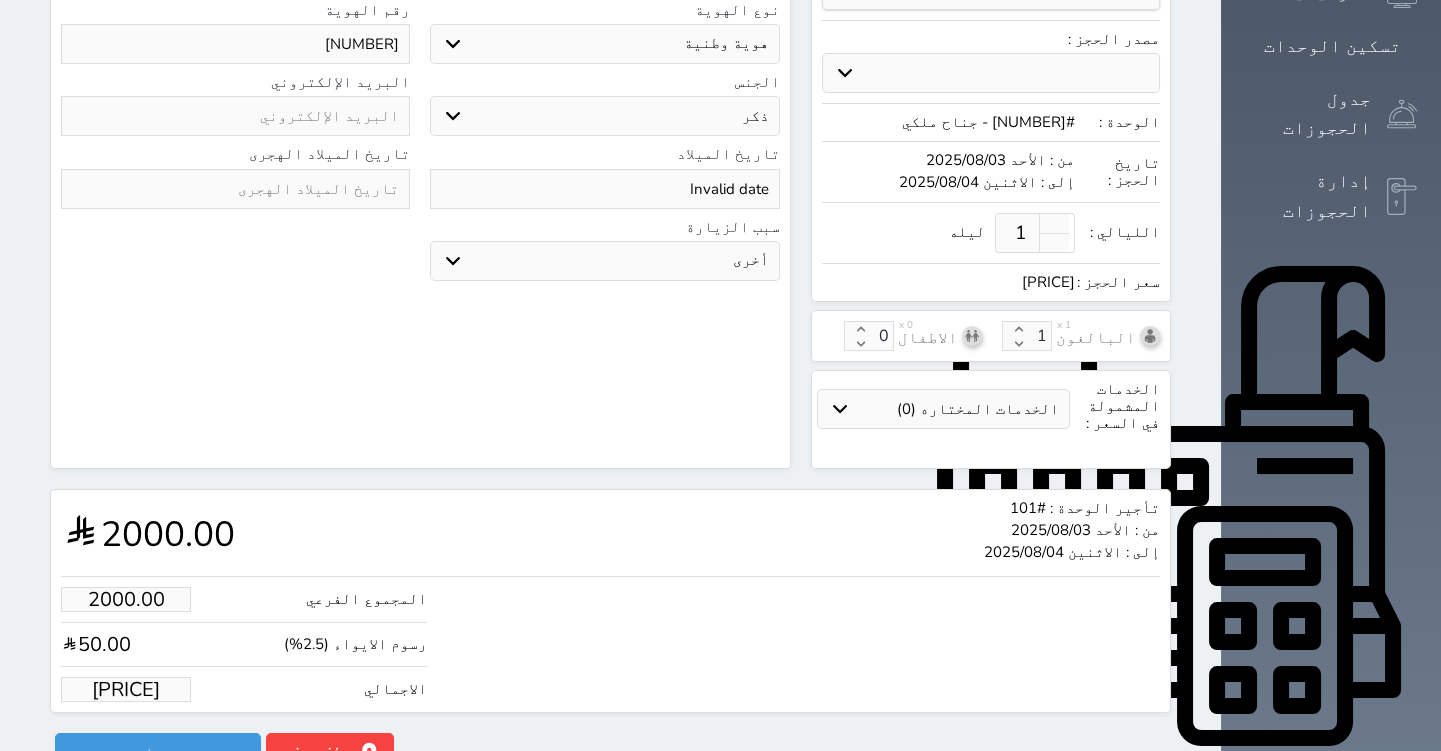 scroll, scrollTop: 435, scrollLeft: 0, axis: vertical 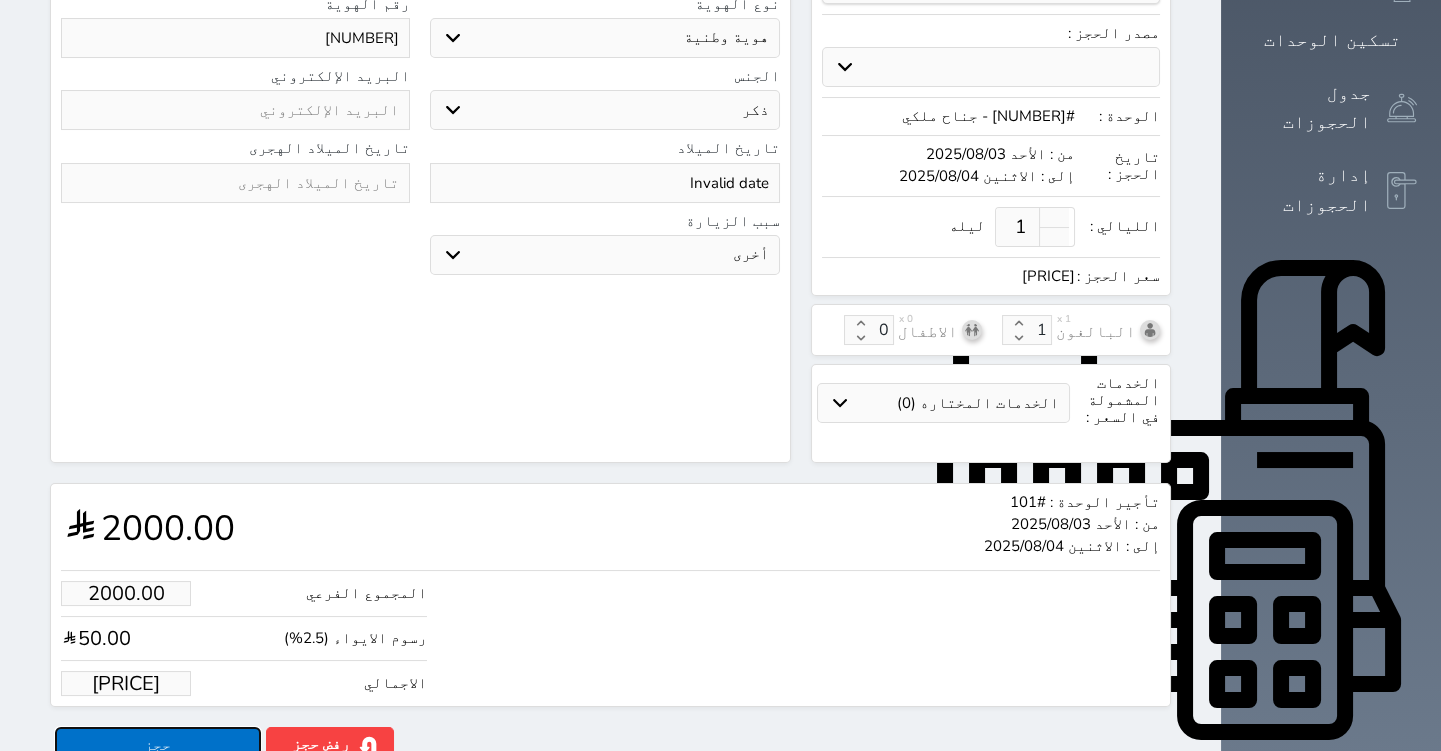 click on "حجز" at bounding box center [158, 744] 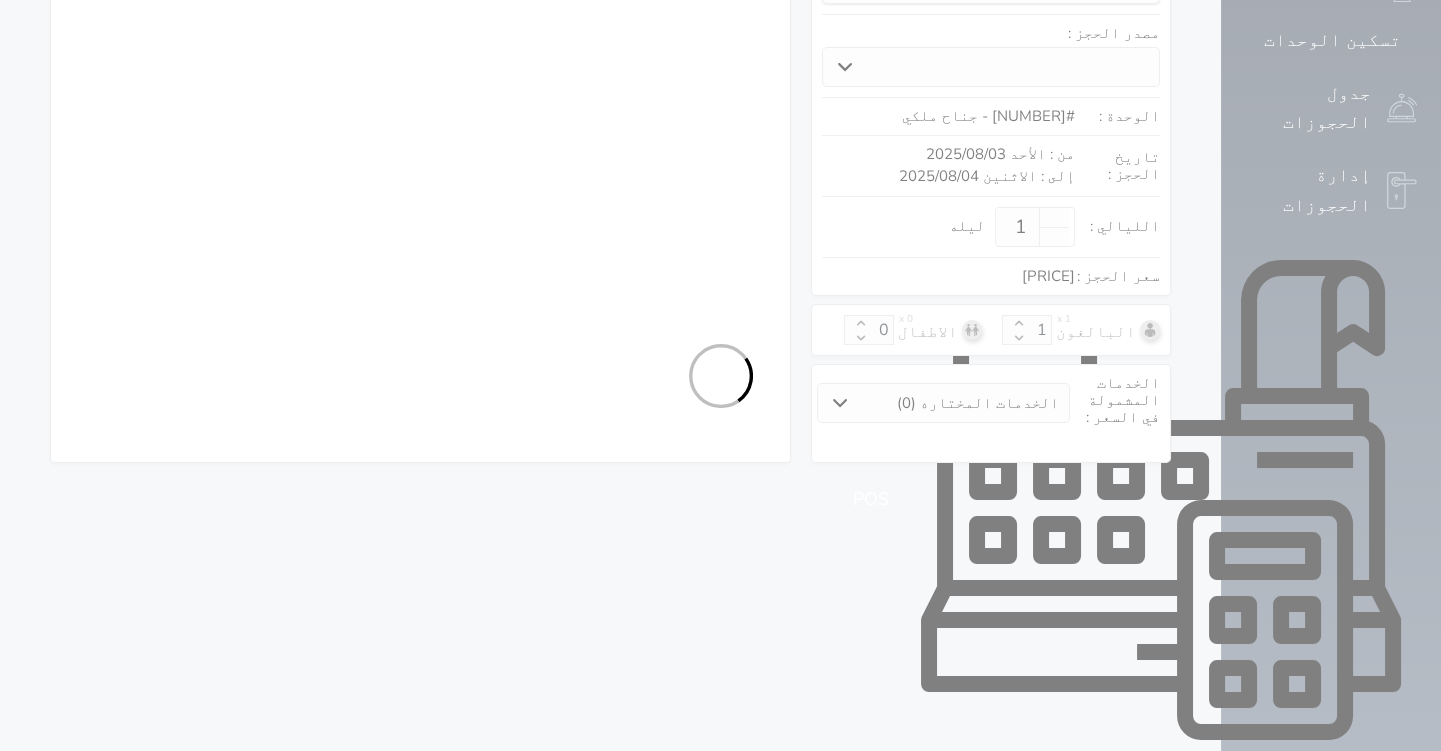 select on "1" 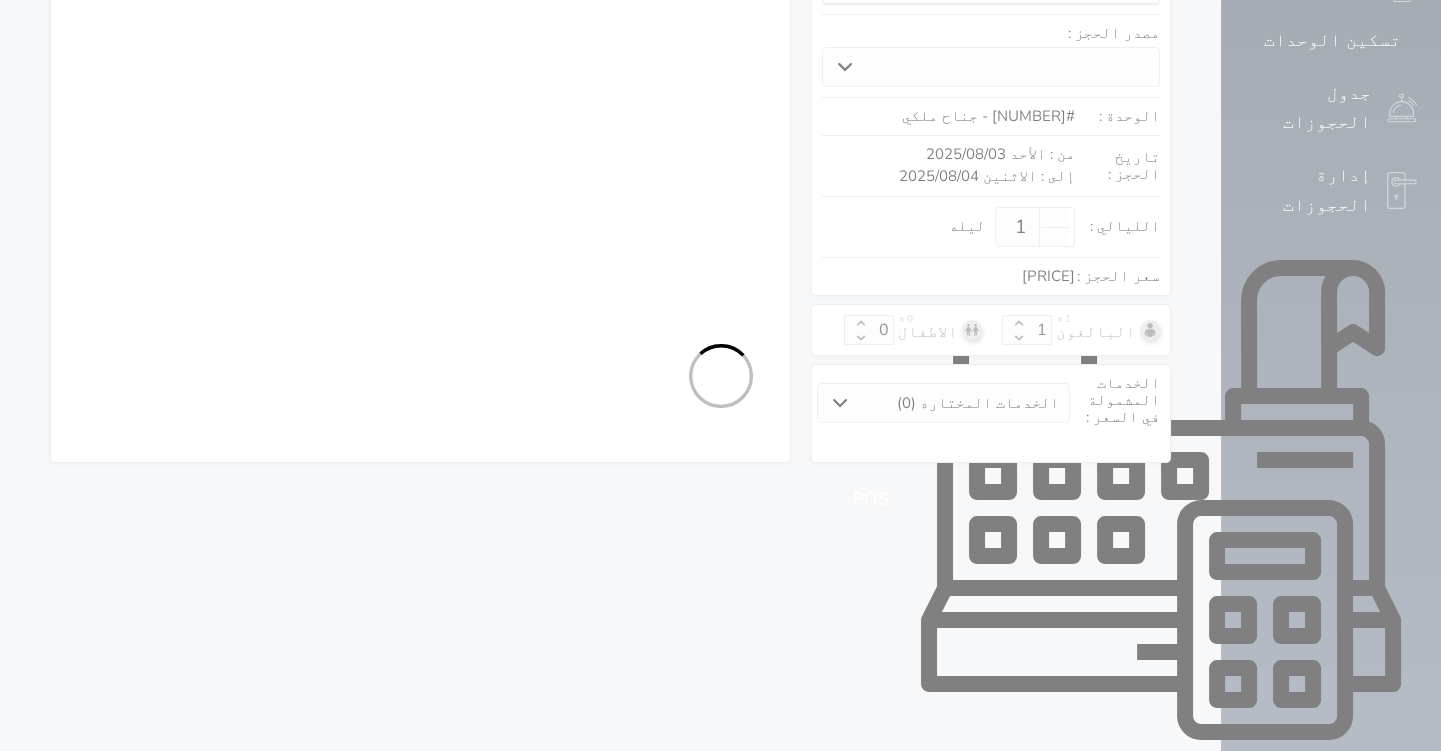select on "113" 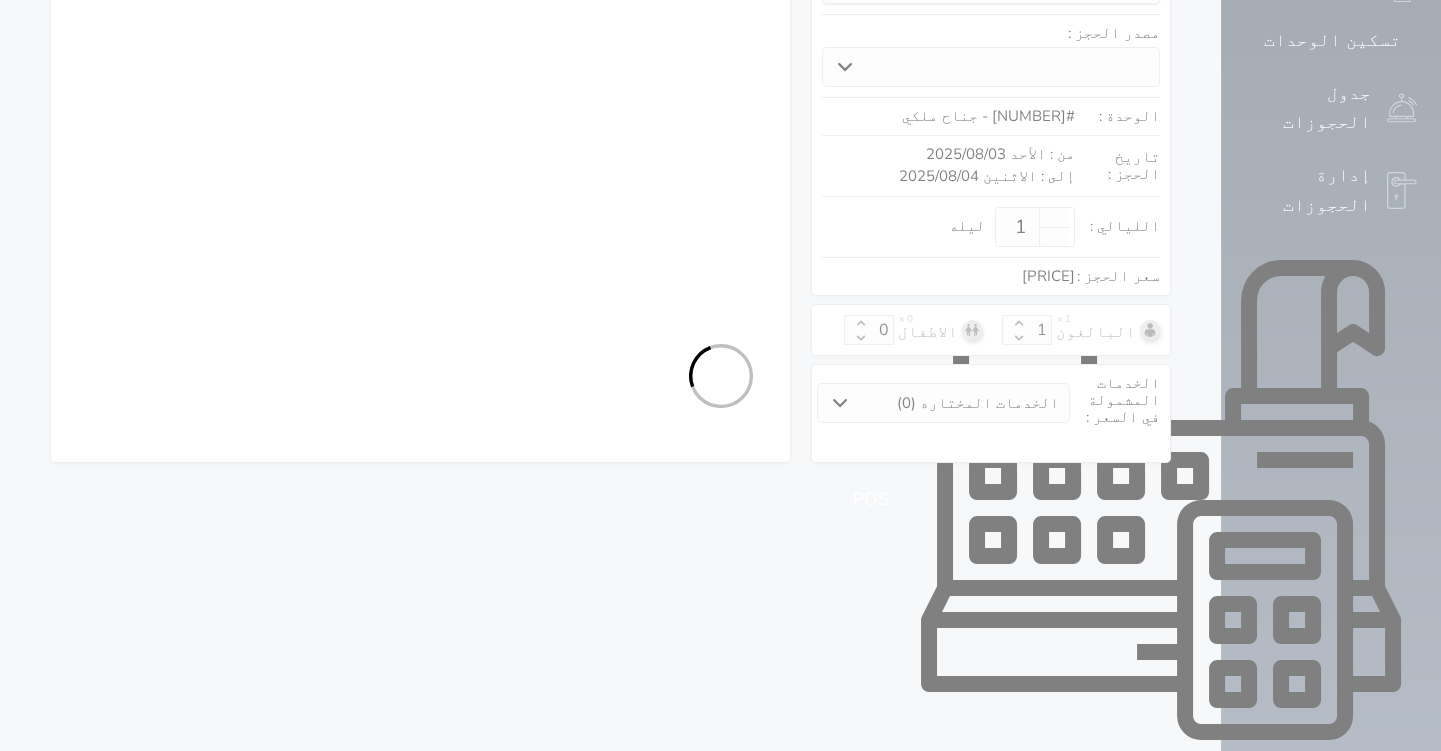 select on "1" 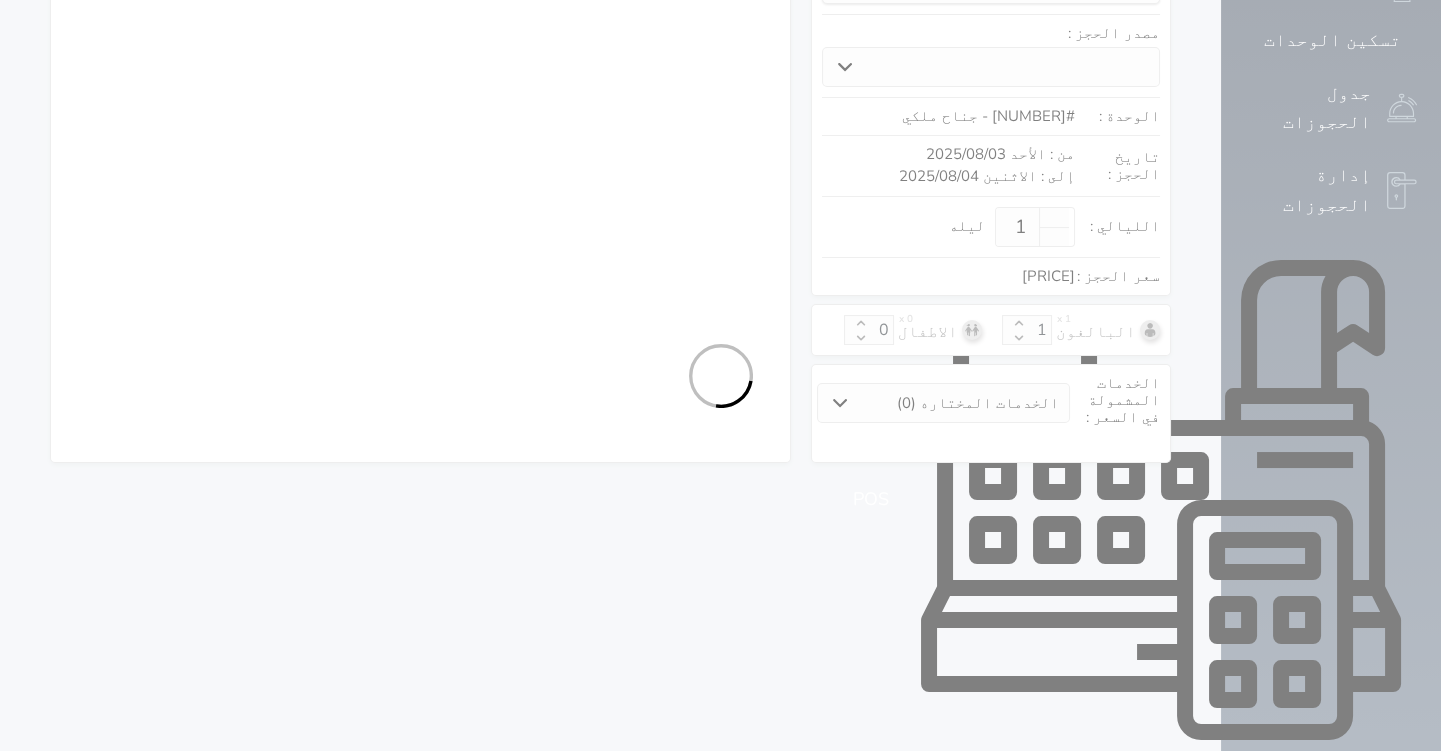 select on "7" 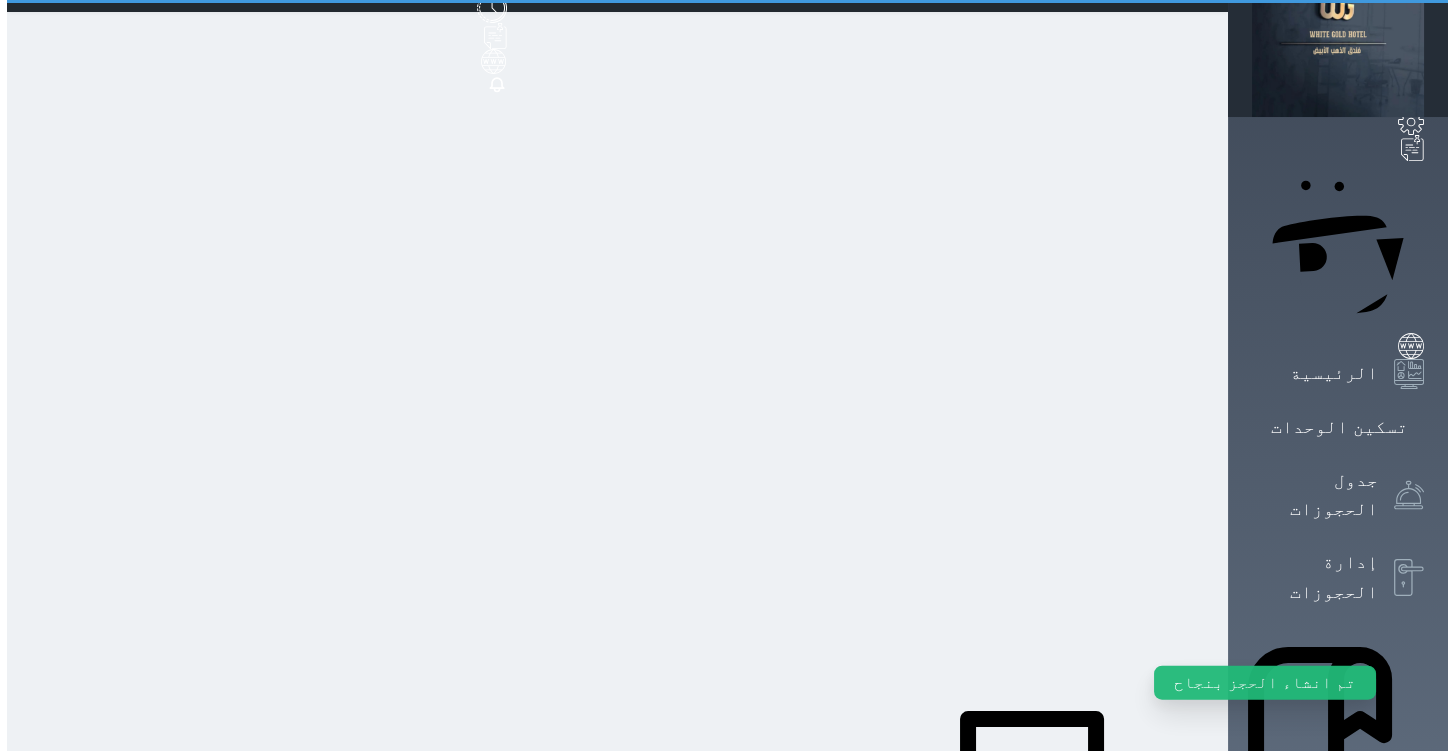 scroll, scrollTop: 0, scrollLeft: 0, axis: both 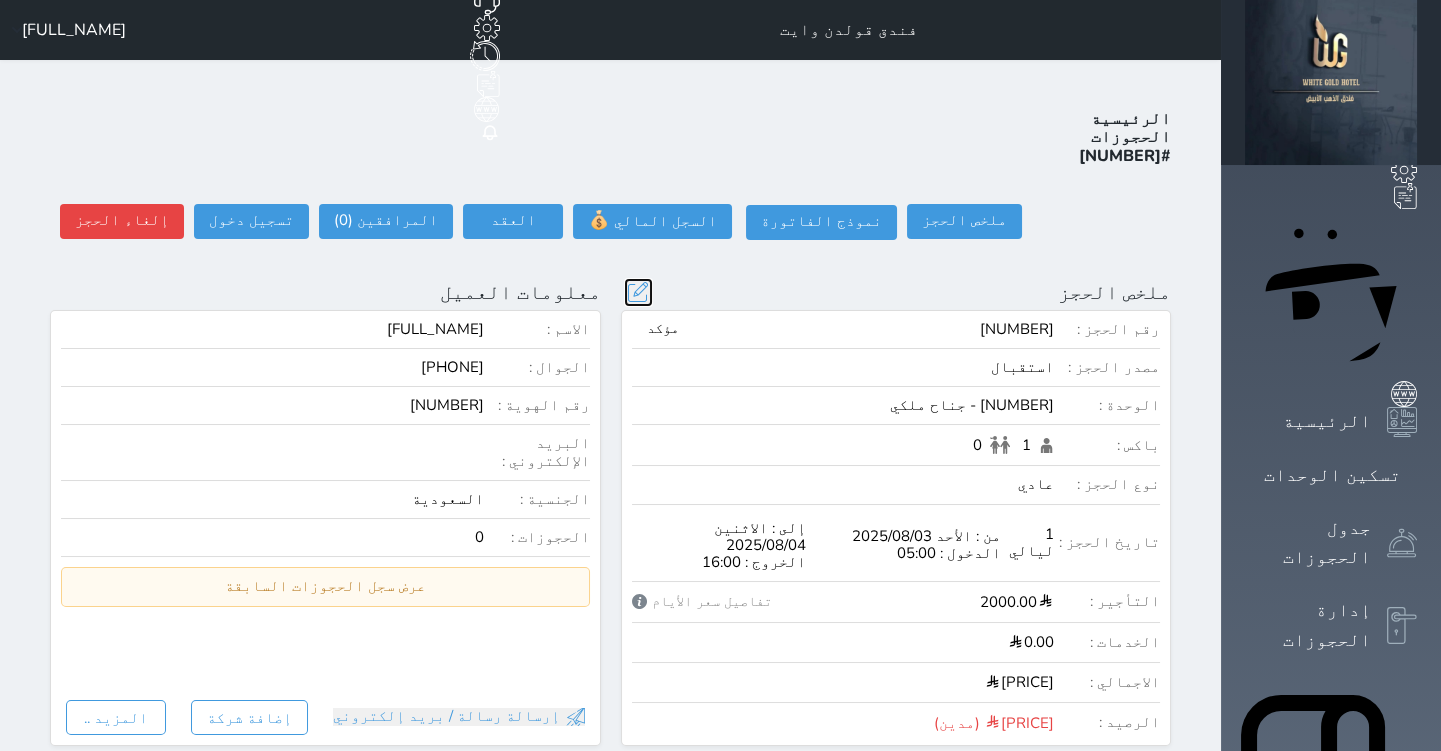 click at bounding box center (638, 292) 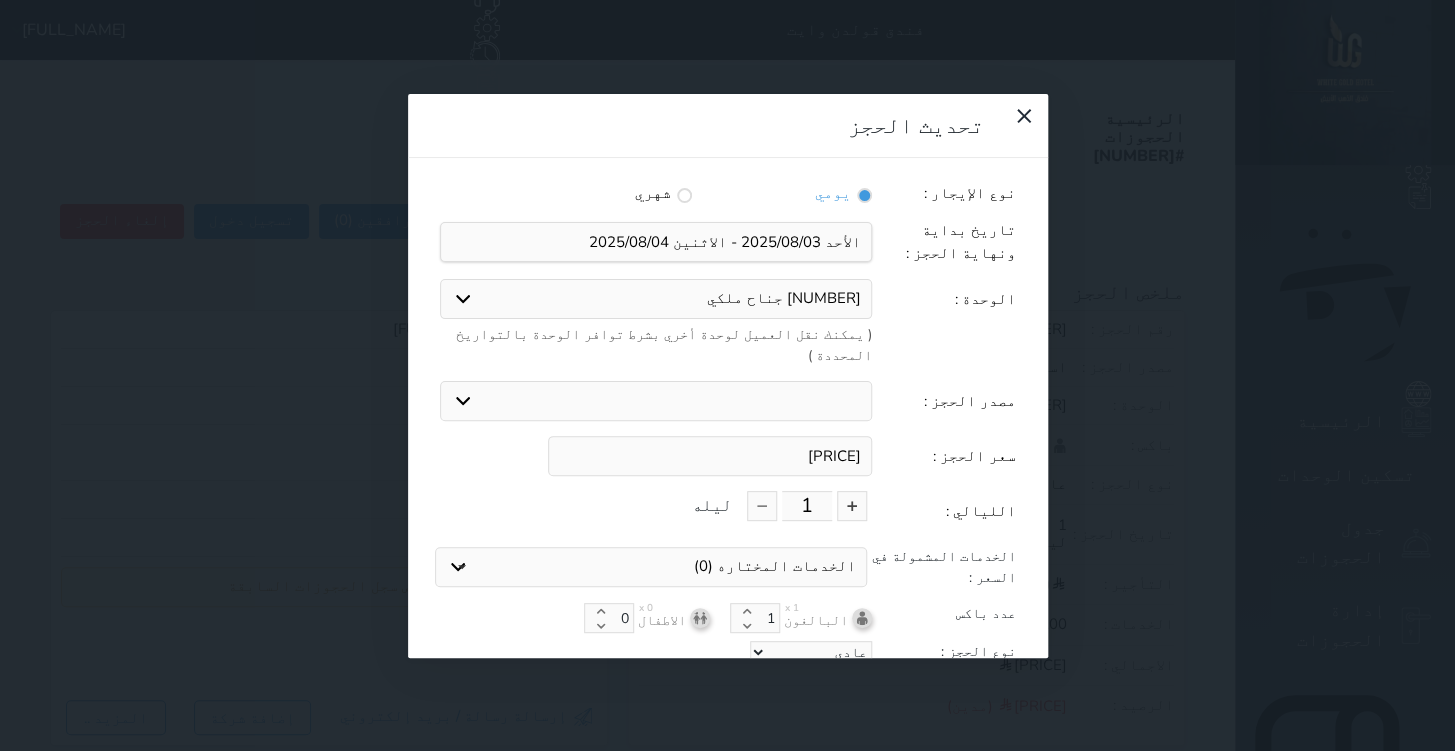 click on "[PRICE]" at bounding box center [710, 456] 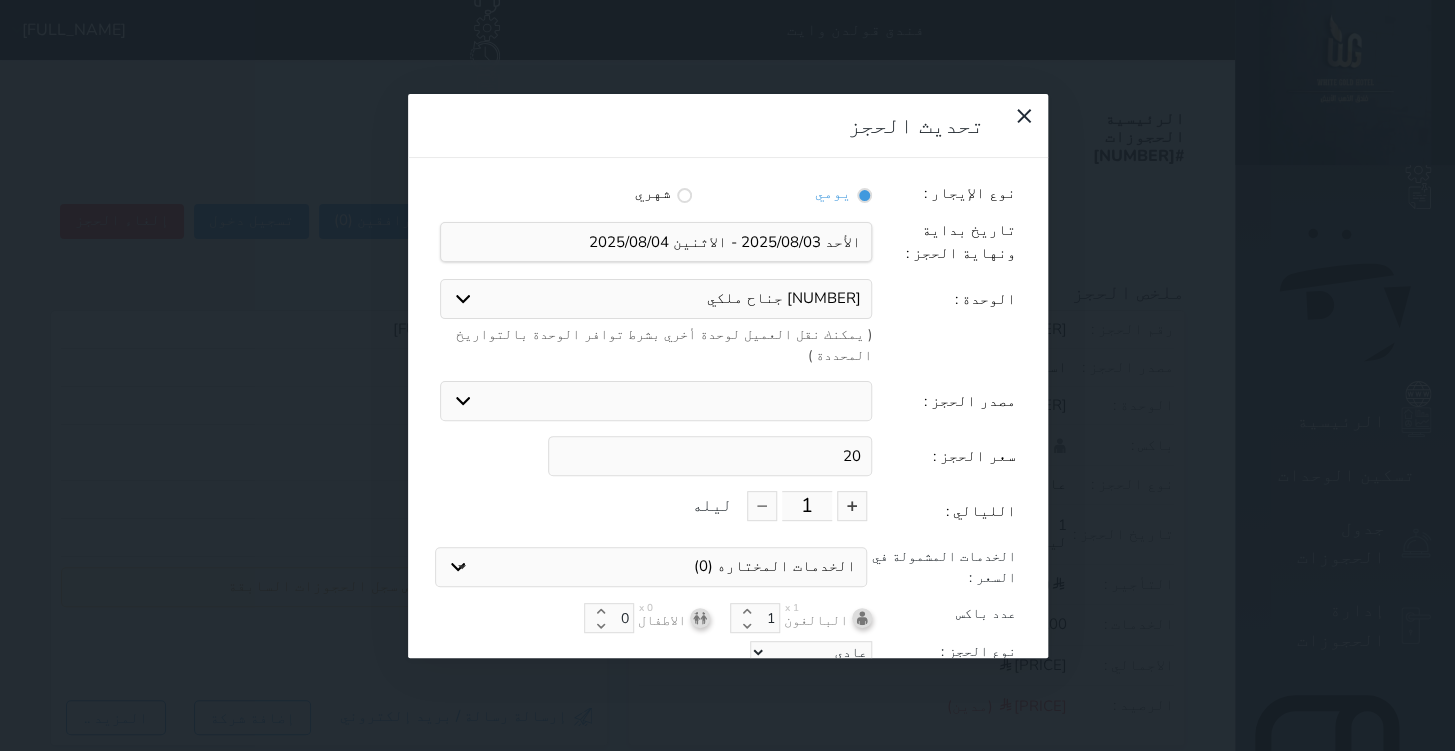 type on "2" 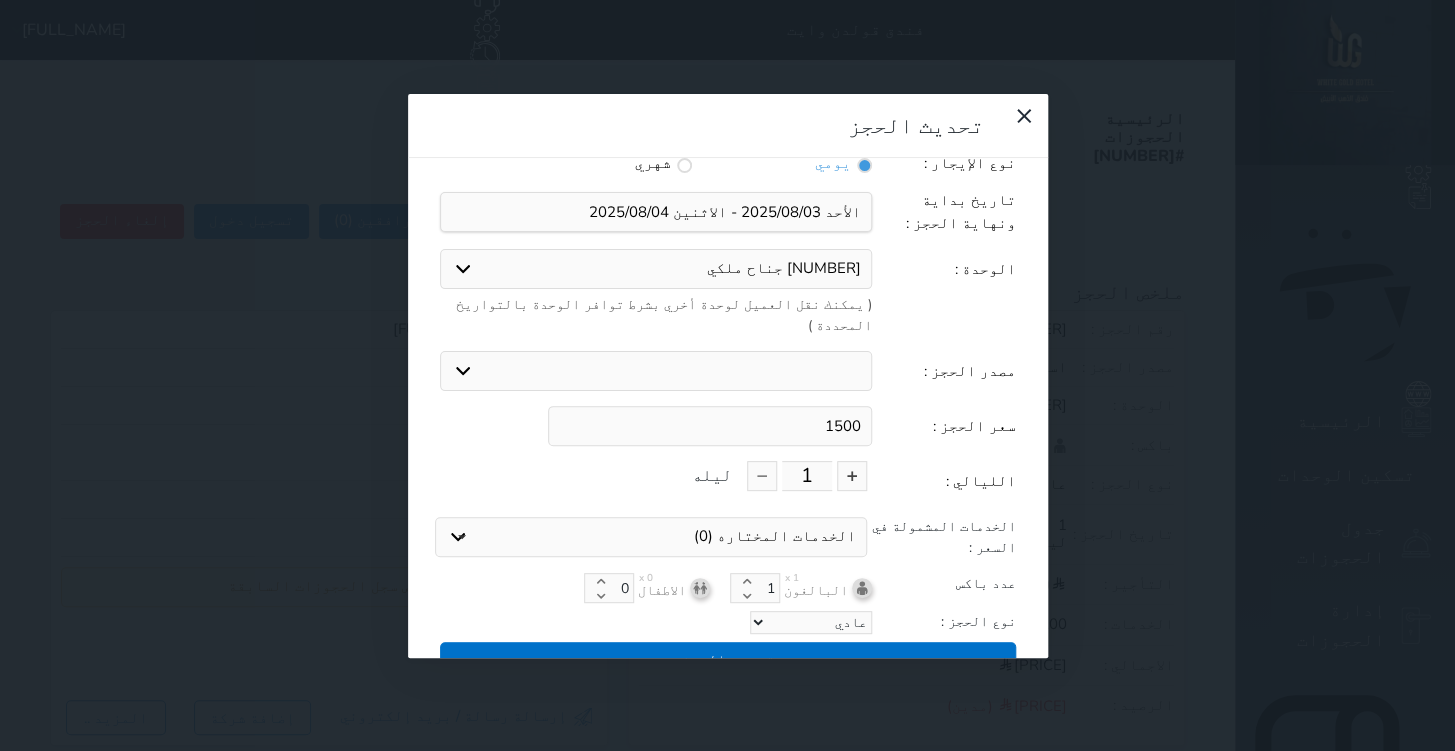 scroll, scrollTop: 44, scrollLeft: 0, axis: vertical 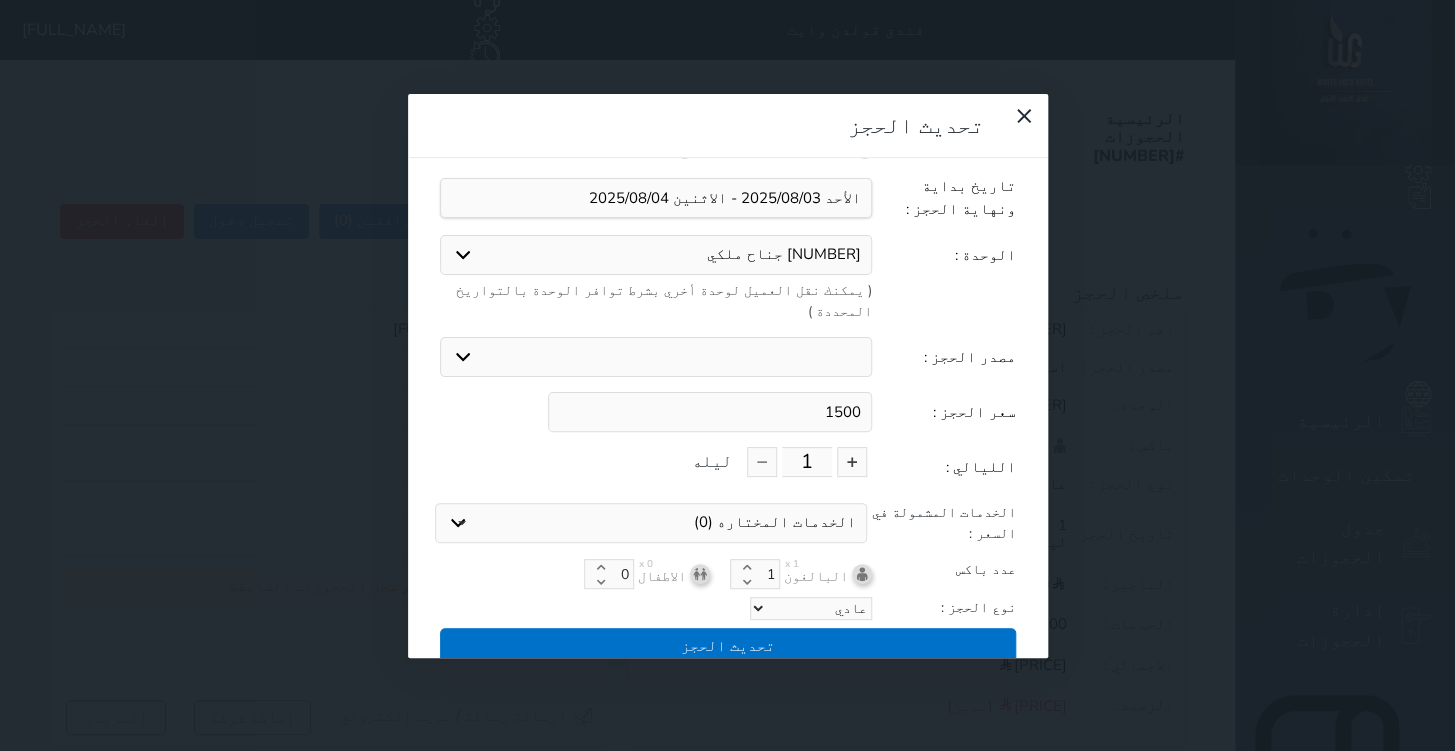 type on "1500" 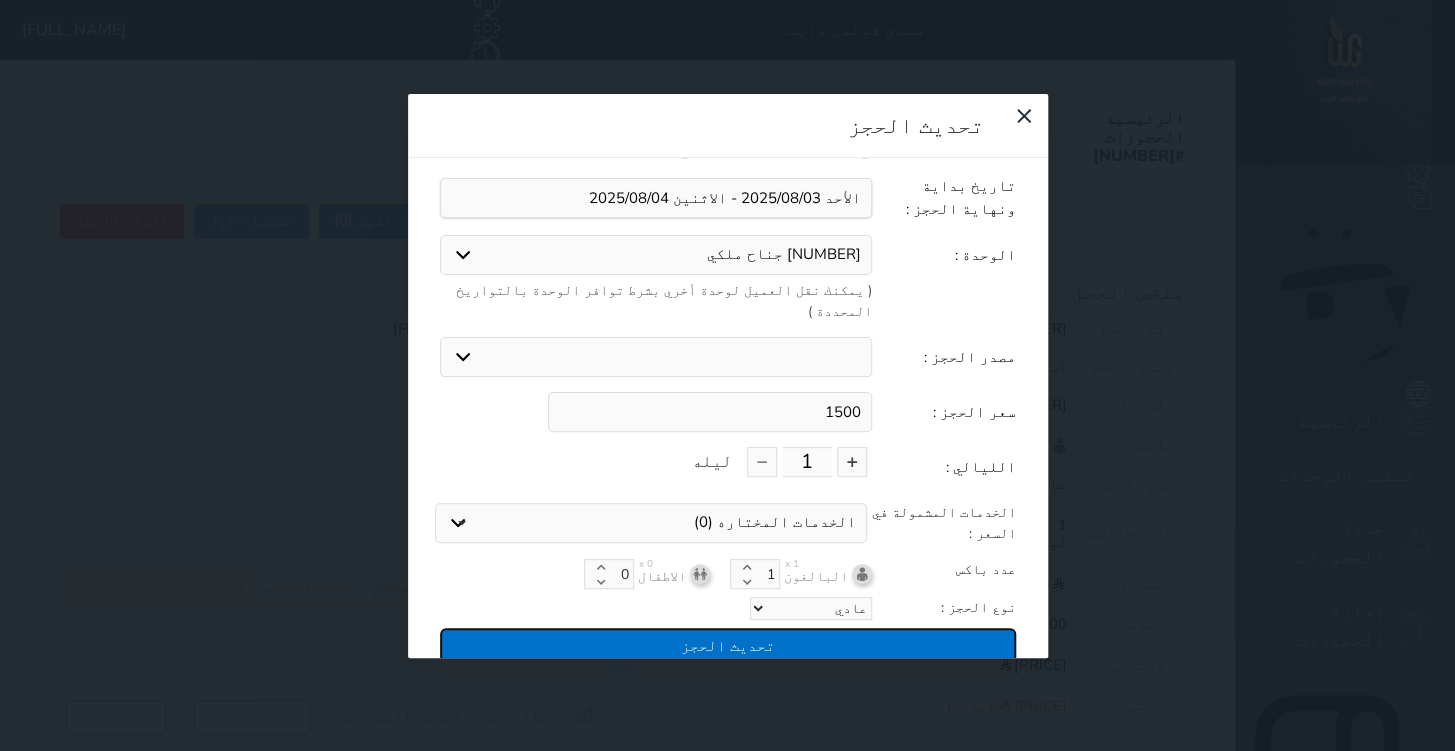 click on "تحديث الحجز" at bounding box center (728, 645) 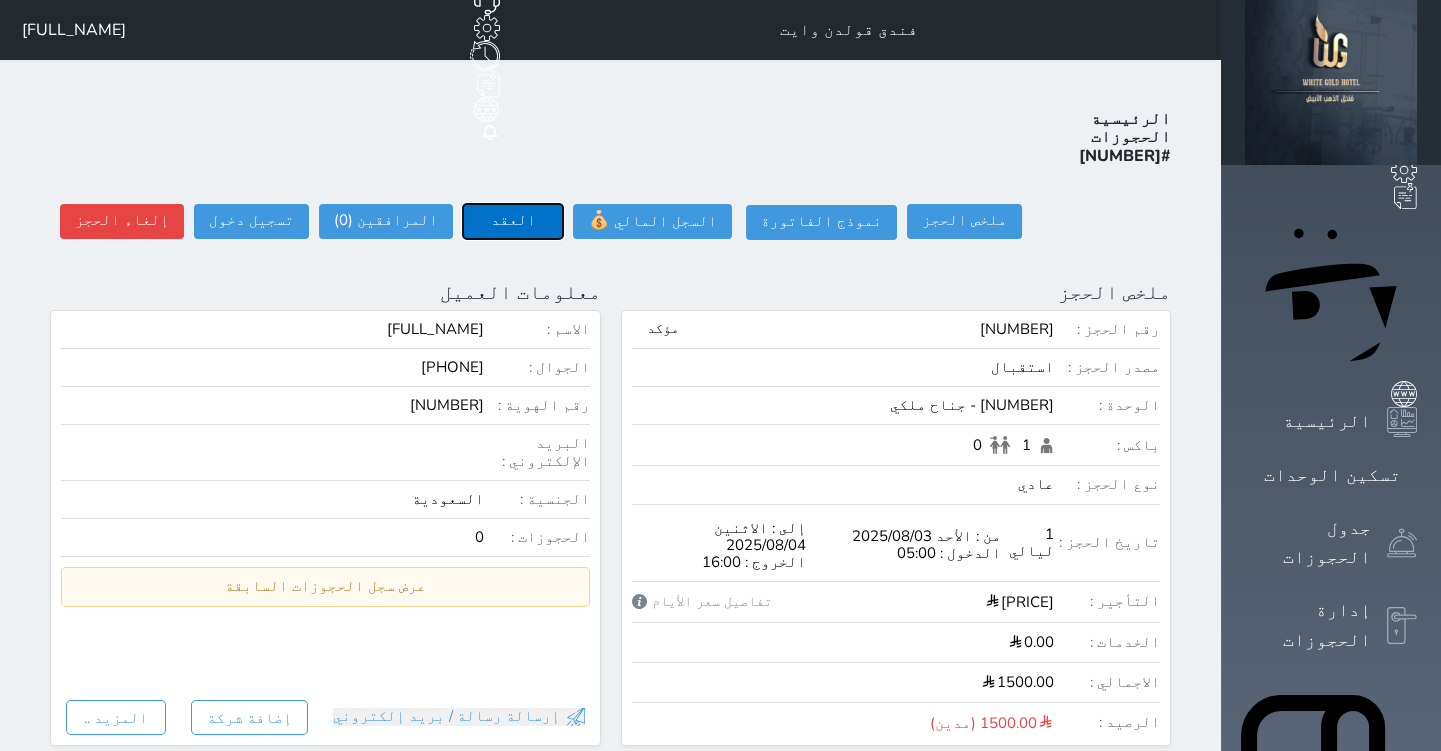 click on "العقد" at bounding box center (513, 221) 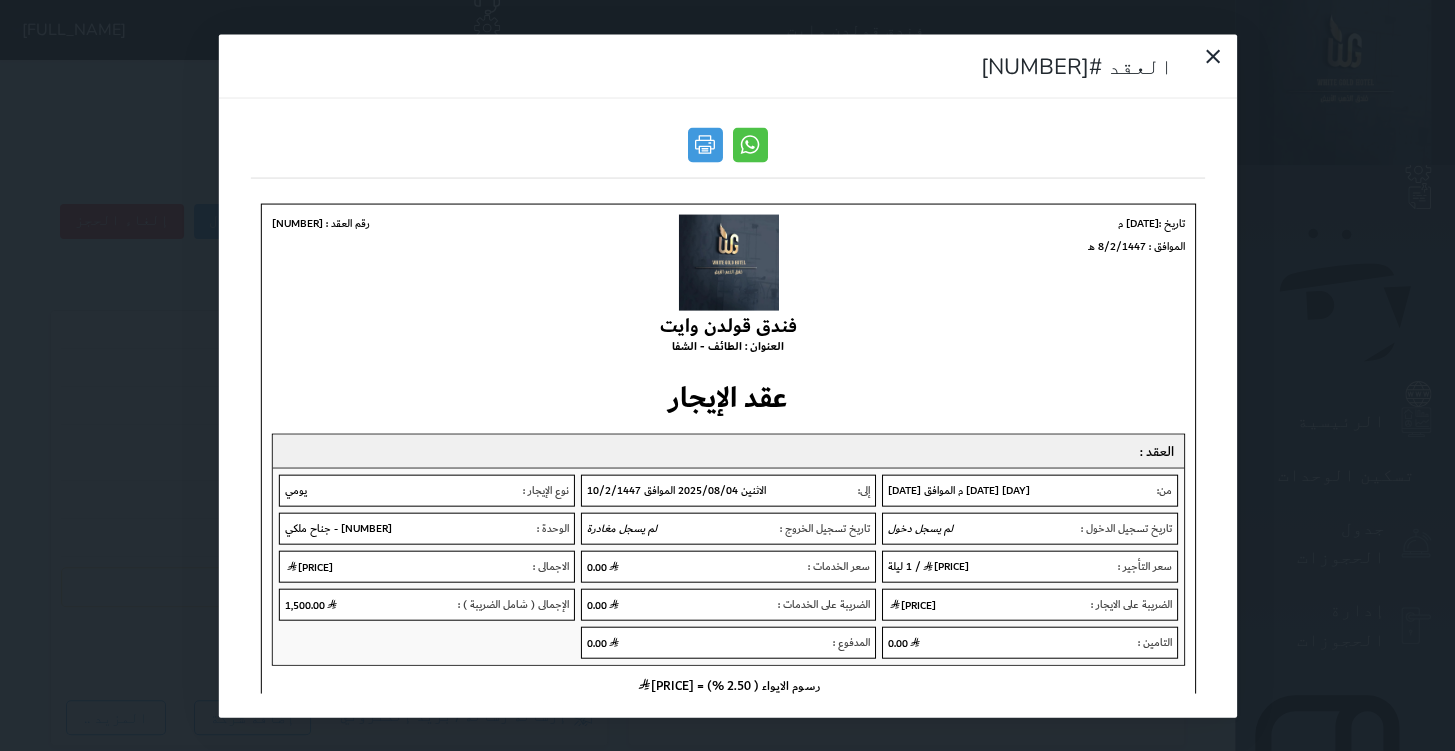 scroll, scrollTop: 0, scrollLeft: 0, axis: both 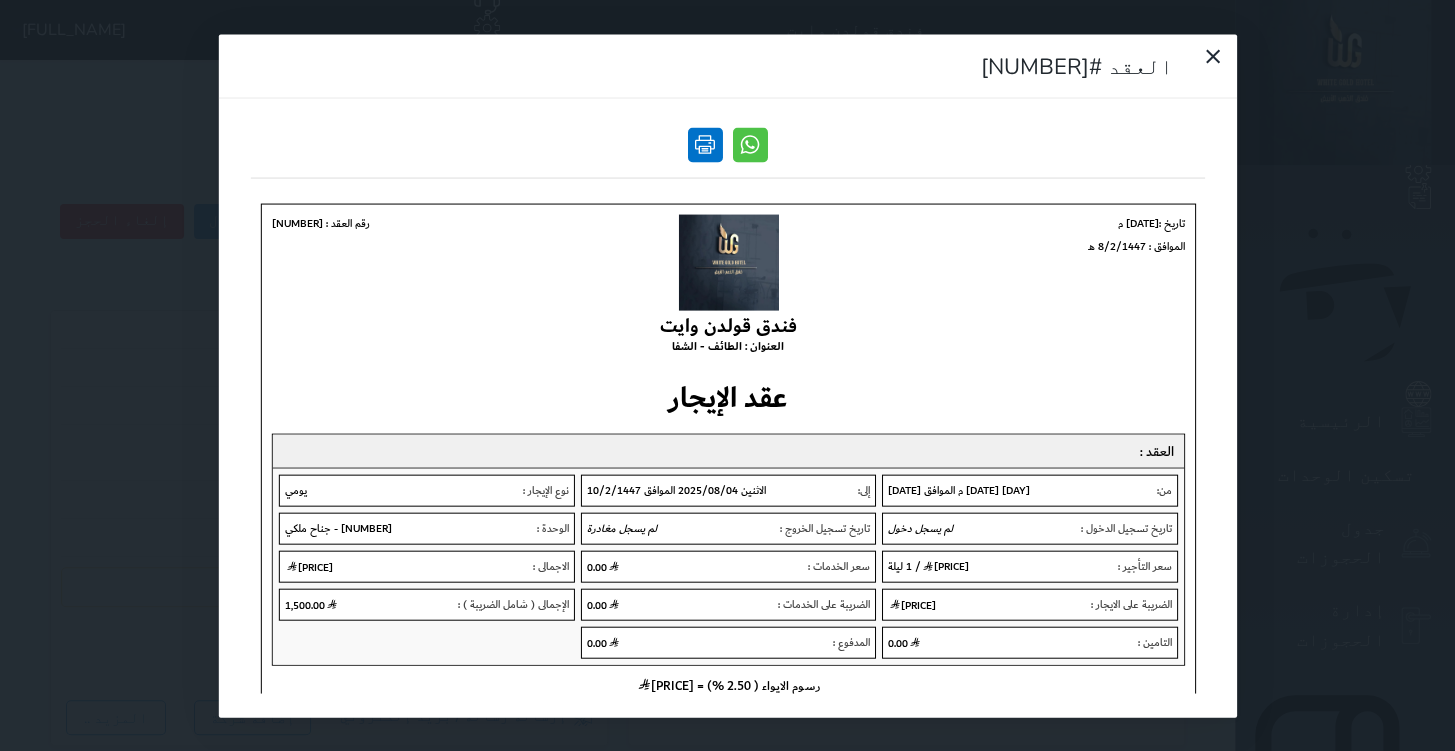 click at bounding box center [705, 144] 